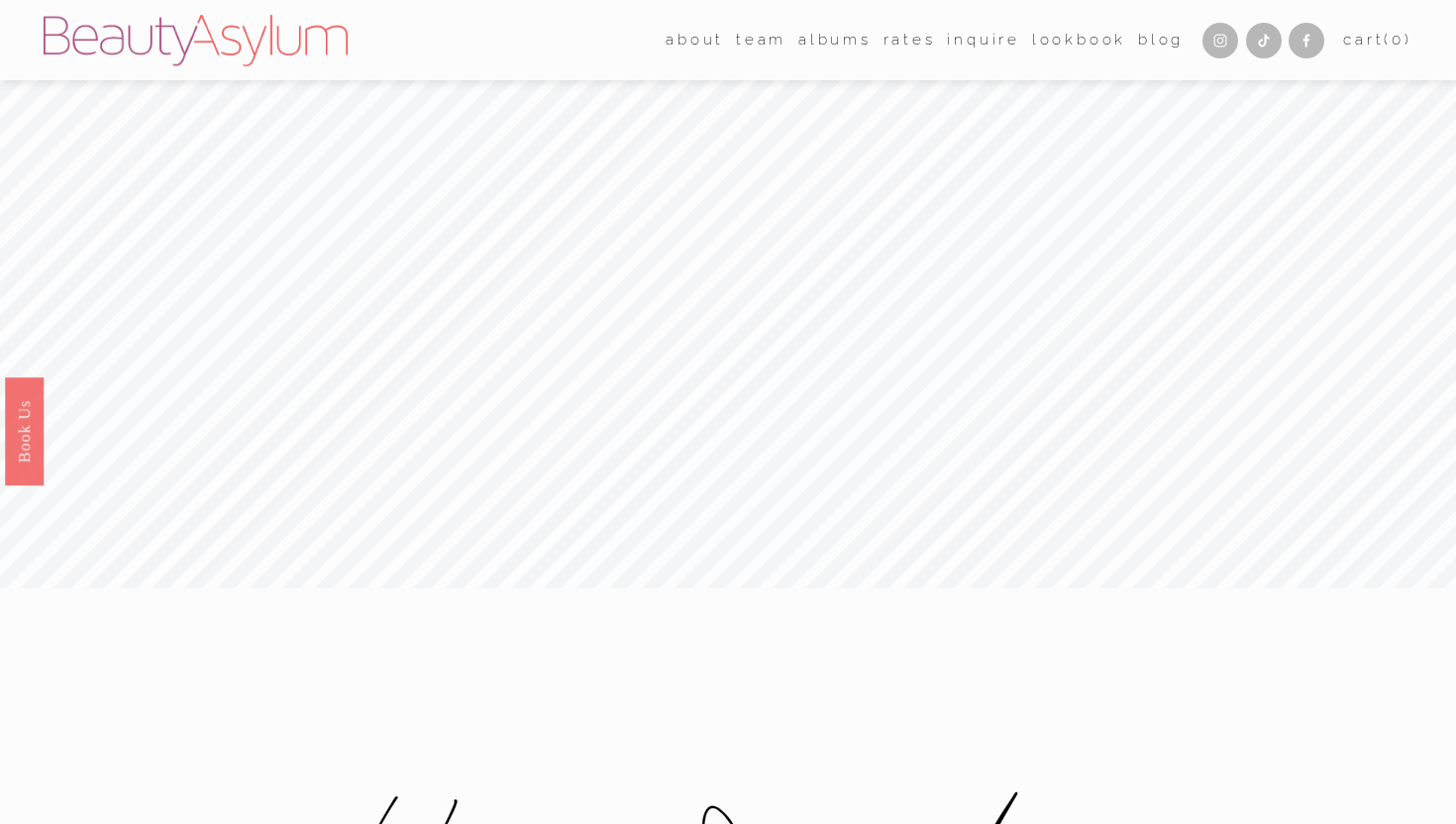 scroll, scrollTop: 0, scrollLeft: 0, axis: both 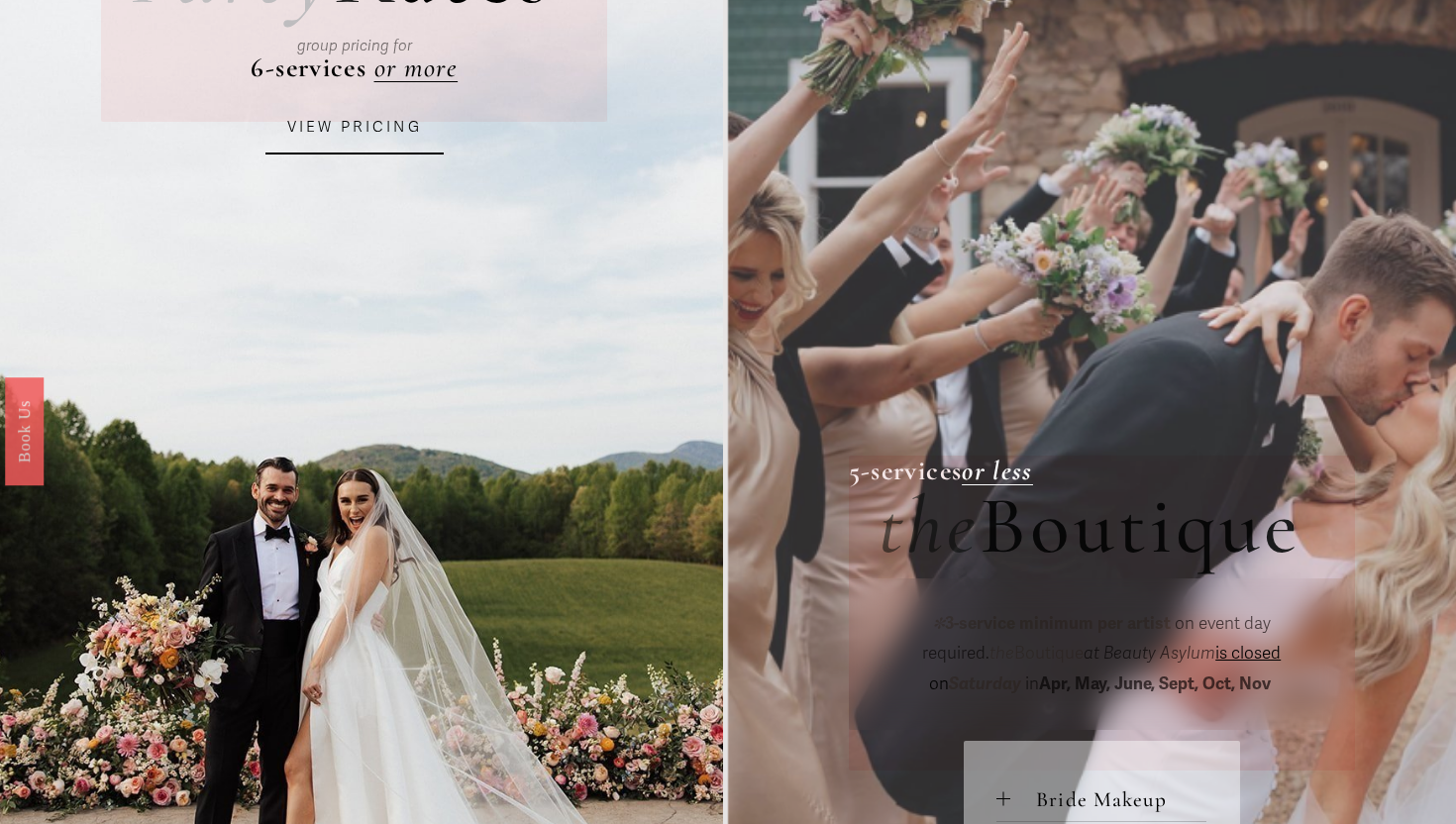 click on "VIEW PRICING" at bounding box center (355, 128) 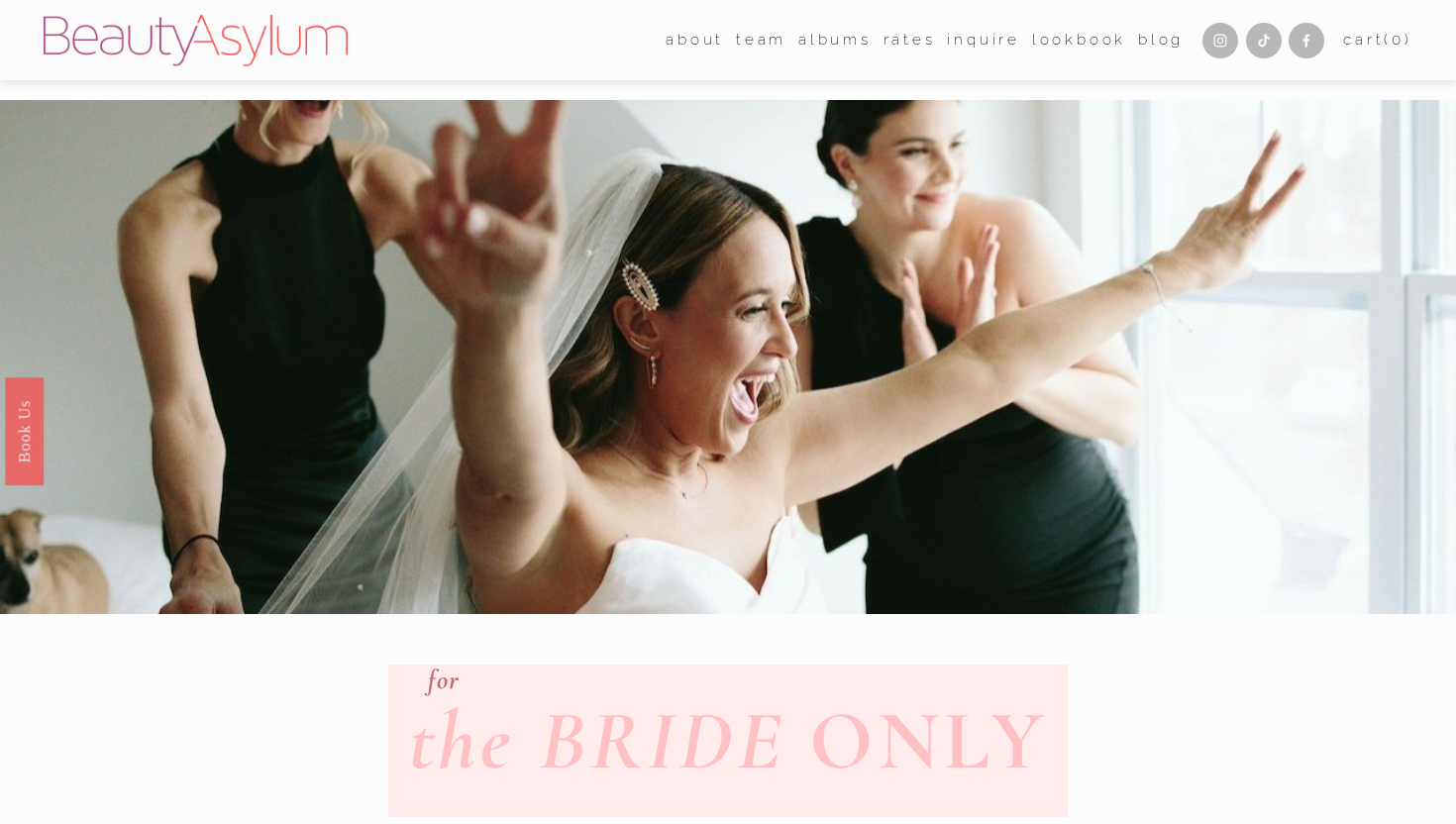 scroll, scrollTop: 0, scrollLeft: 0, axis: both 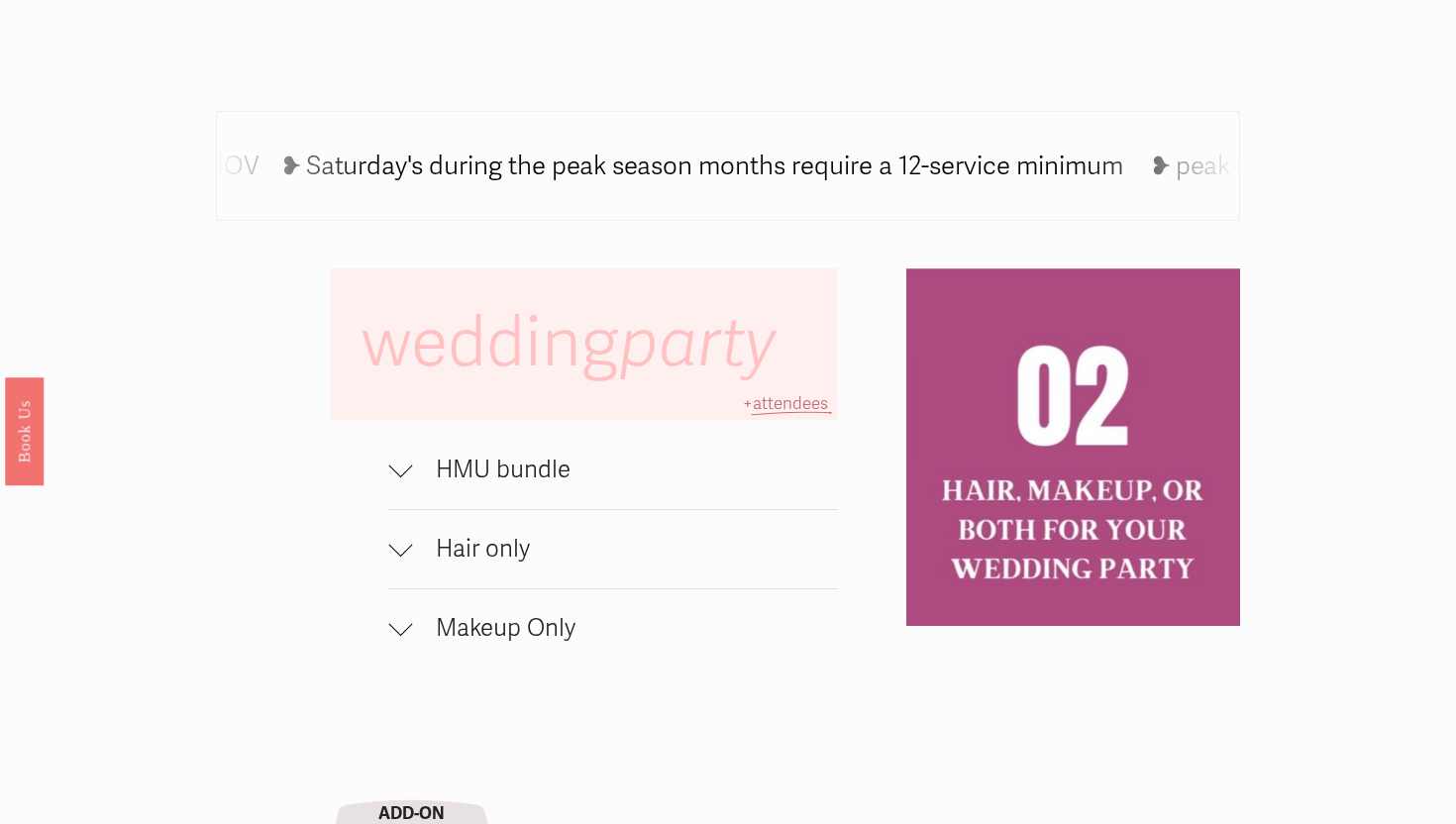 click on "HMU  bundle" at bounding box center [624, 469] 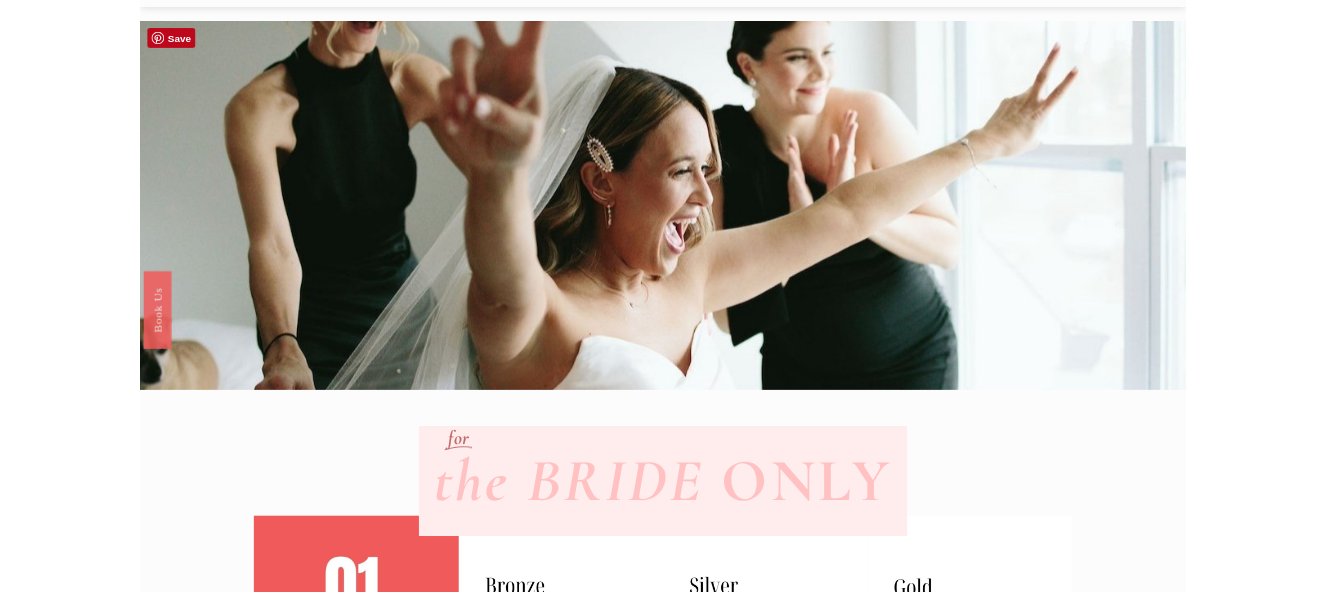 scroll, scrollTop: 0, scrollLeft: 0, axis: both 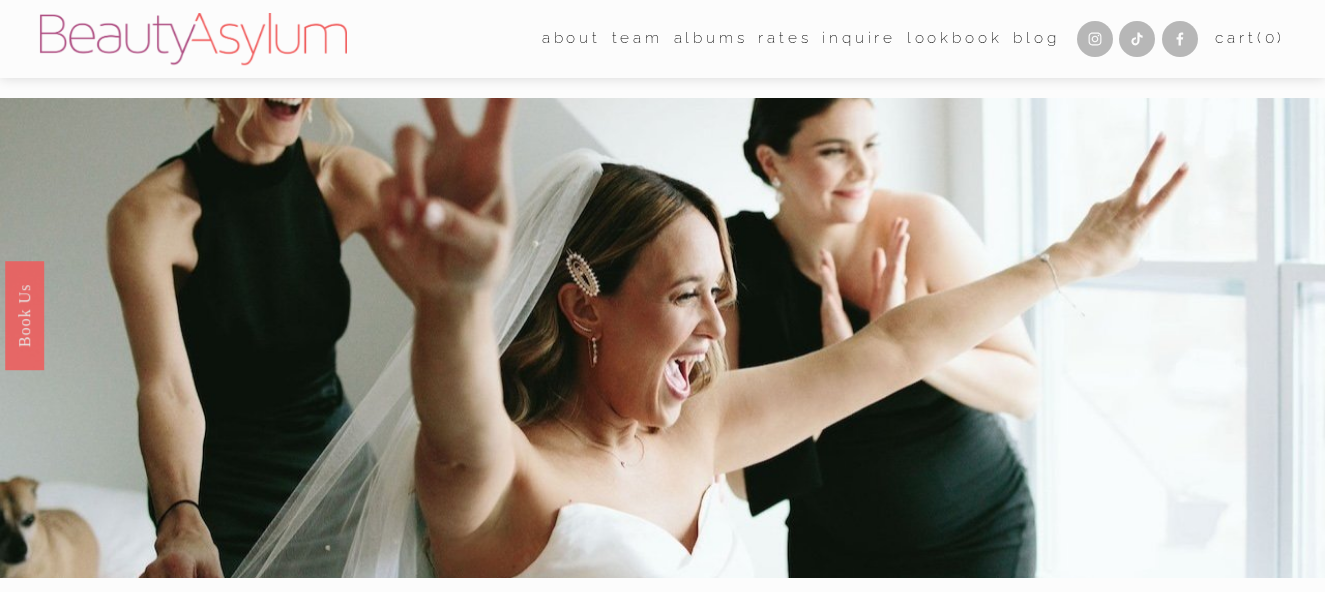 click on "Inquire" at bounding box center (859, 39) 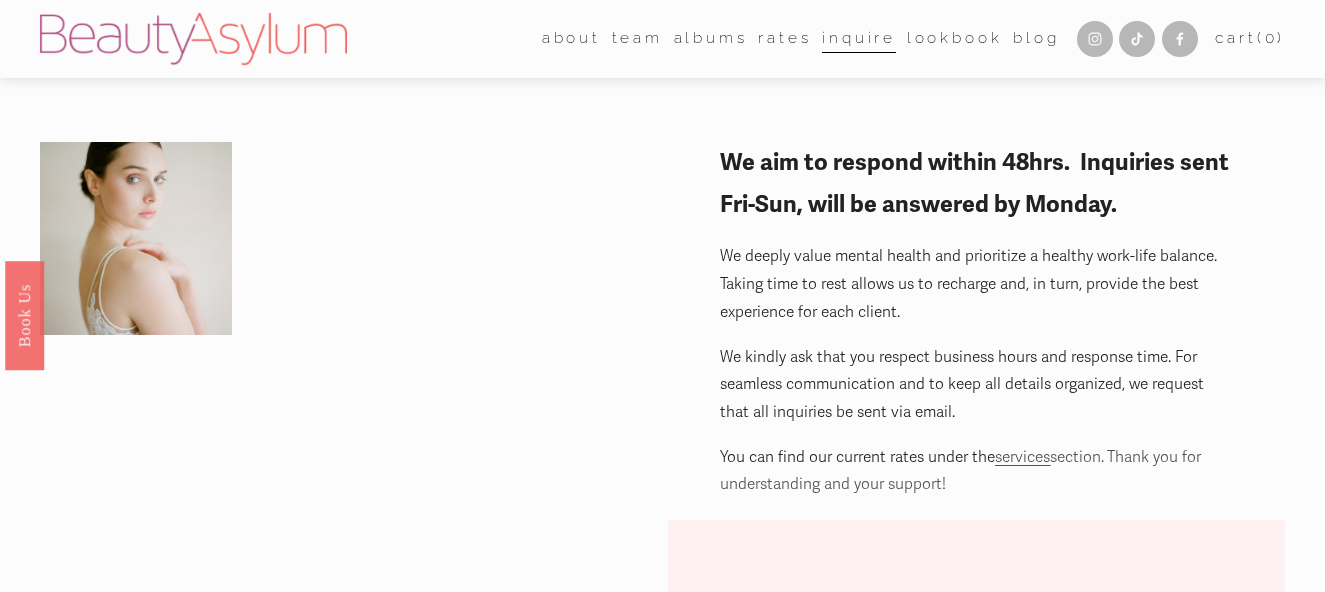 scroll, scrollTop: 0, scrollLeft: 0, axis: both 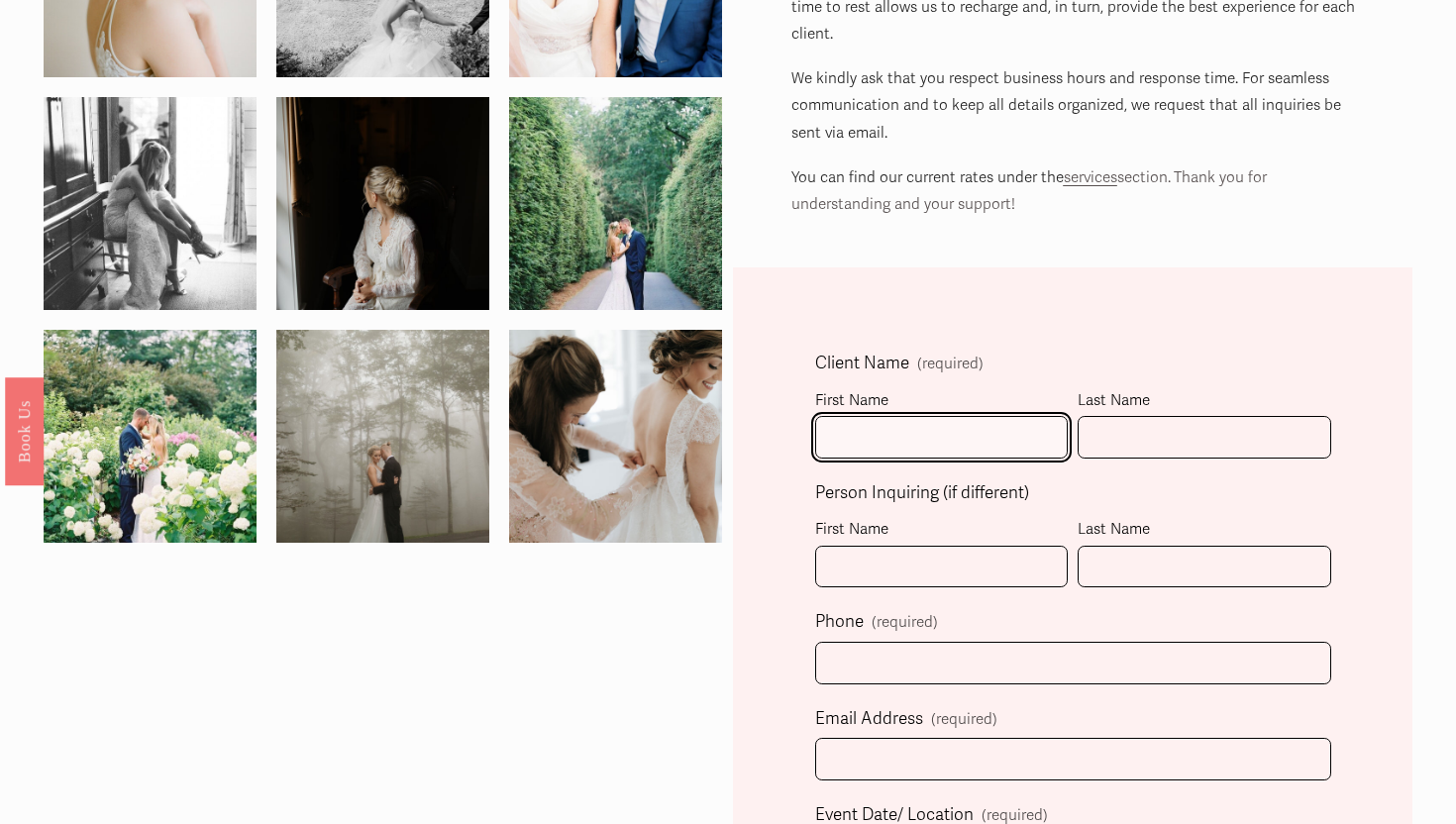 click on "First Name" at bounding box center (941, 437) 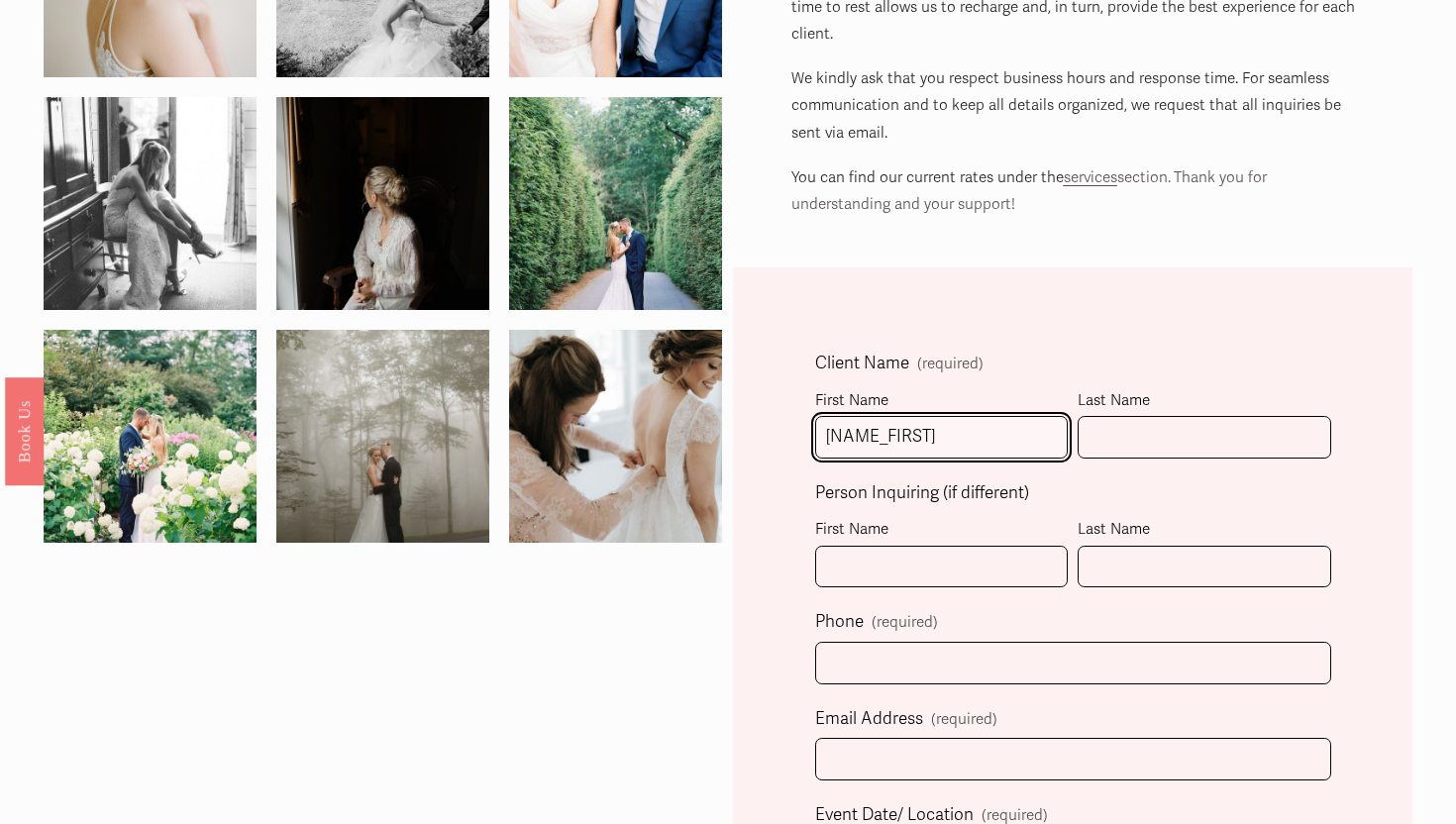 type on "Caroline" 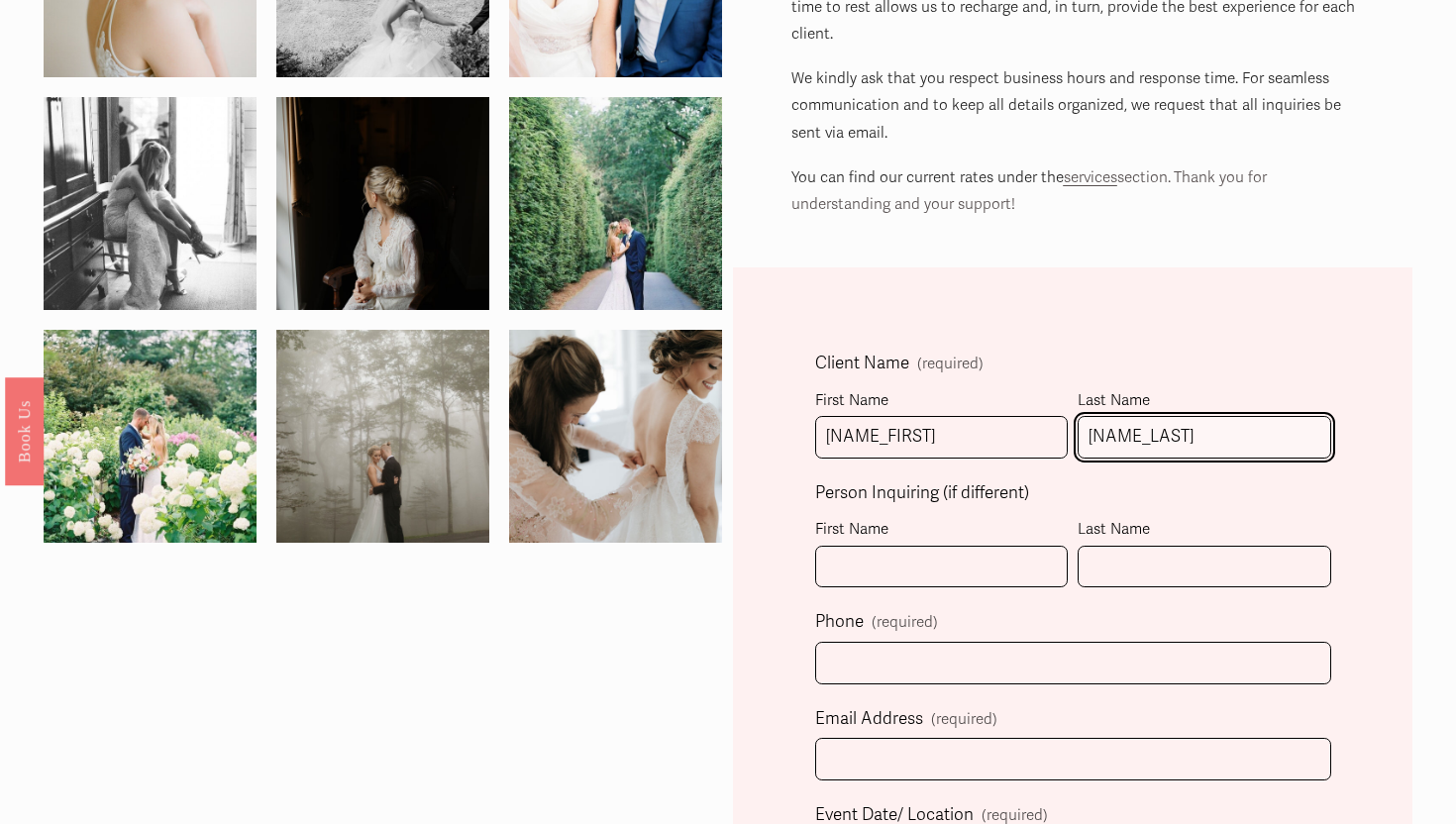 type on "Poe" 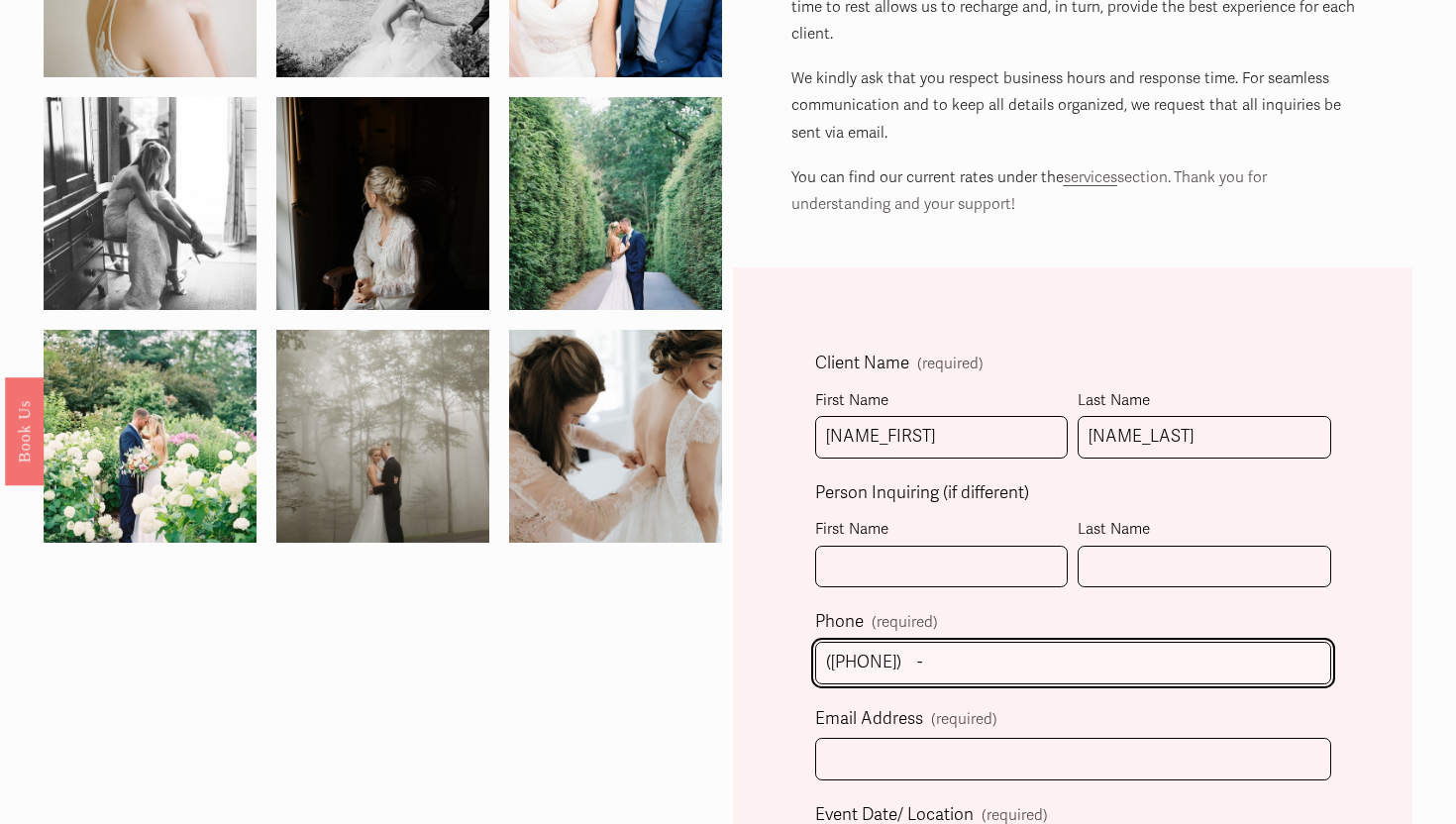 click on "(704)    -" at bounding box center (1073, 663) 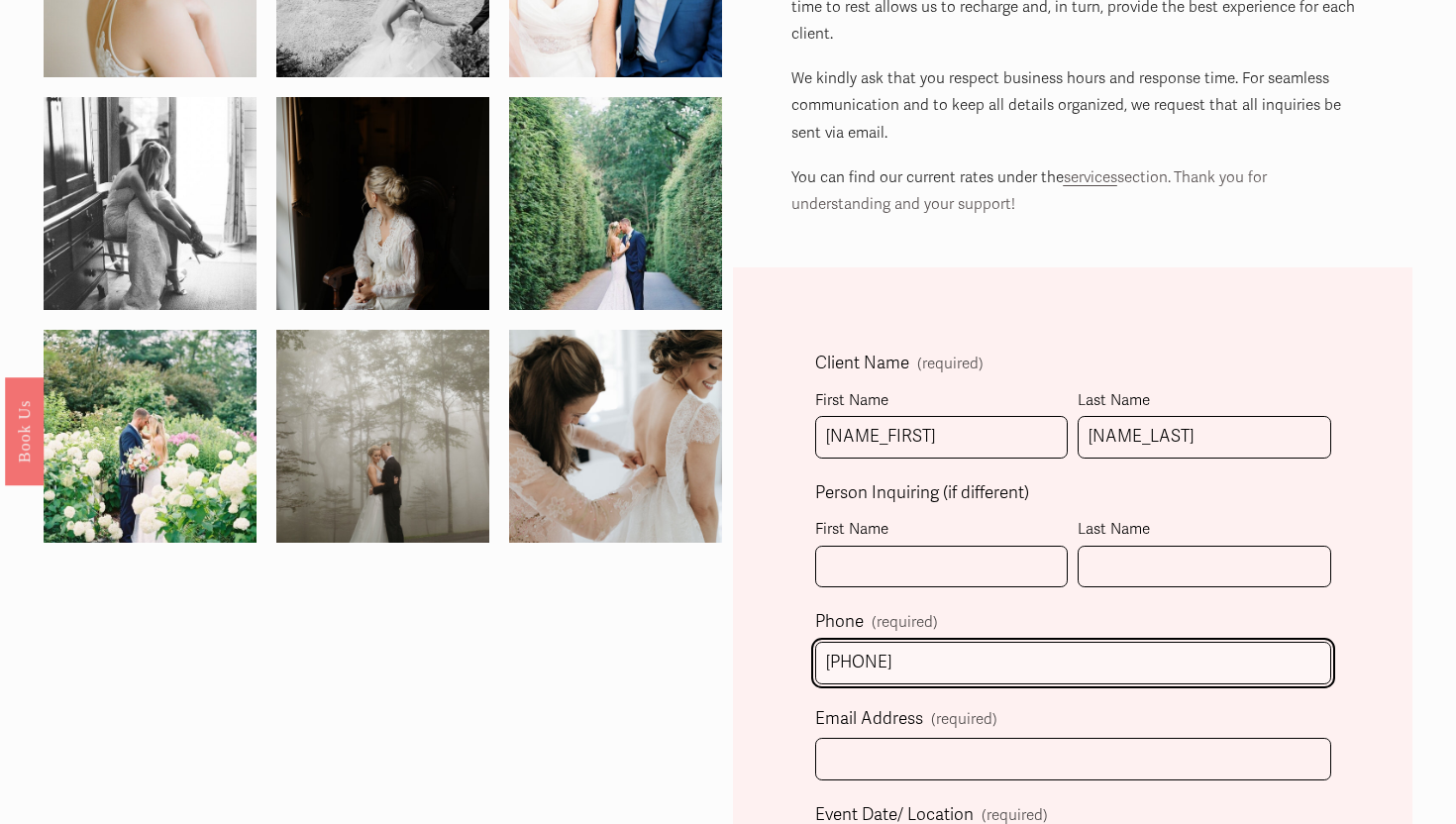 type on "(704) 572-0901" 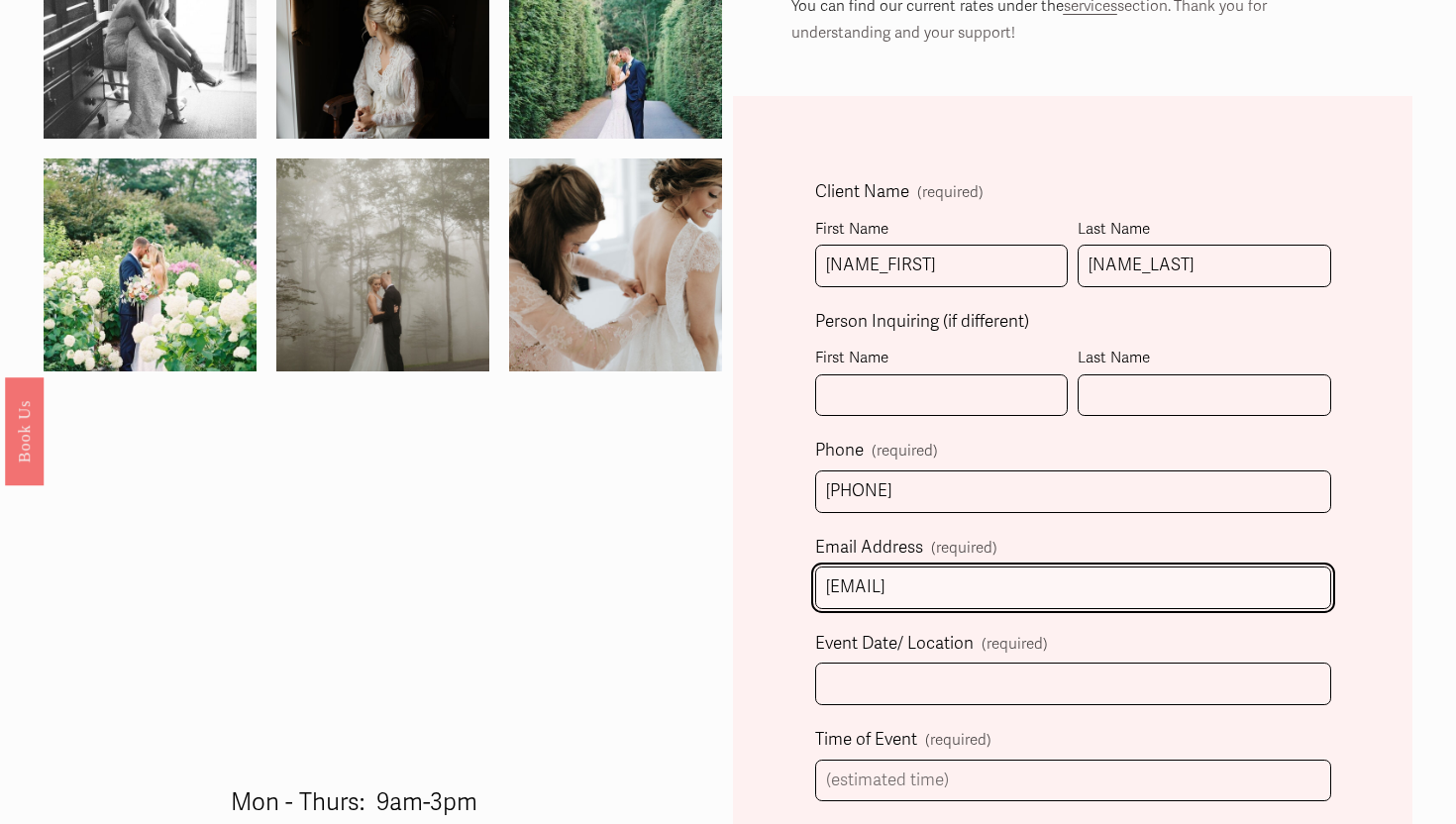 scroll, scrollTop: 481, scrollLeft: 0, axis: vertical 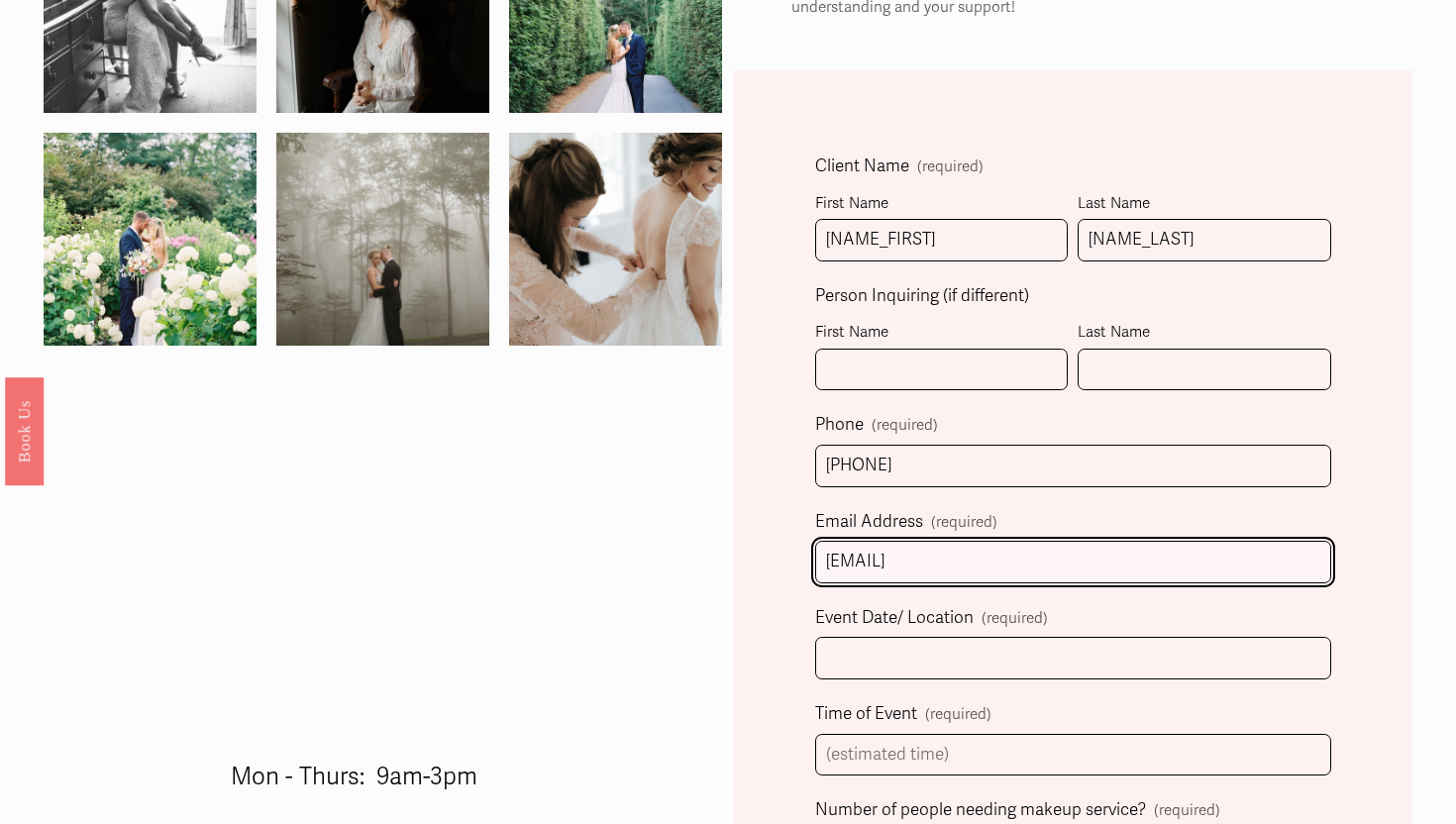 type on "carolinepoe217@gmail.com" 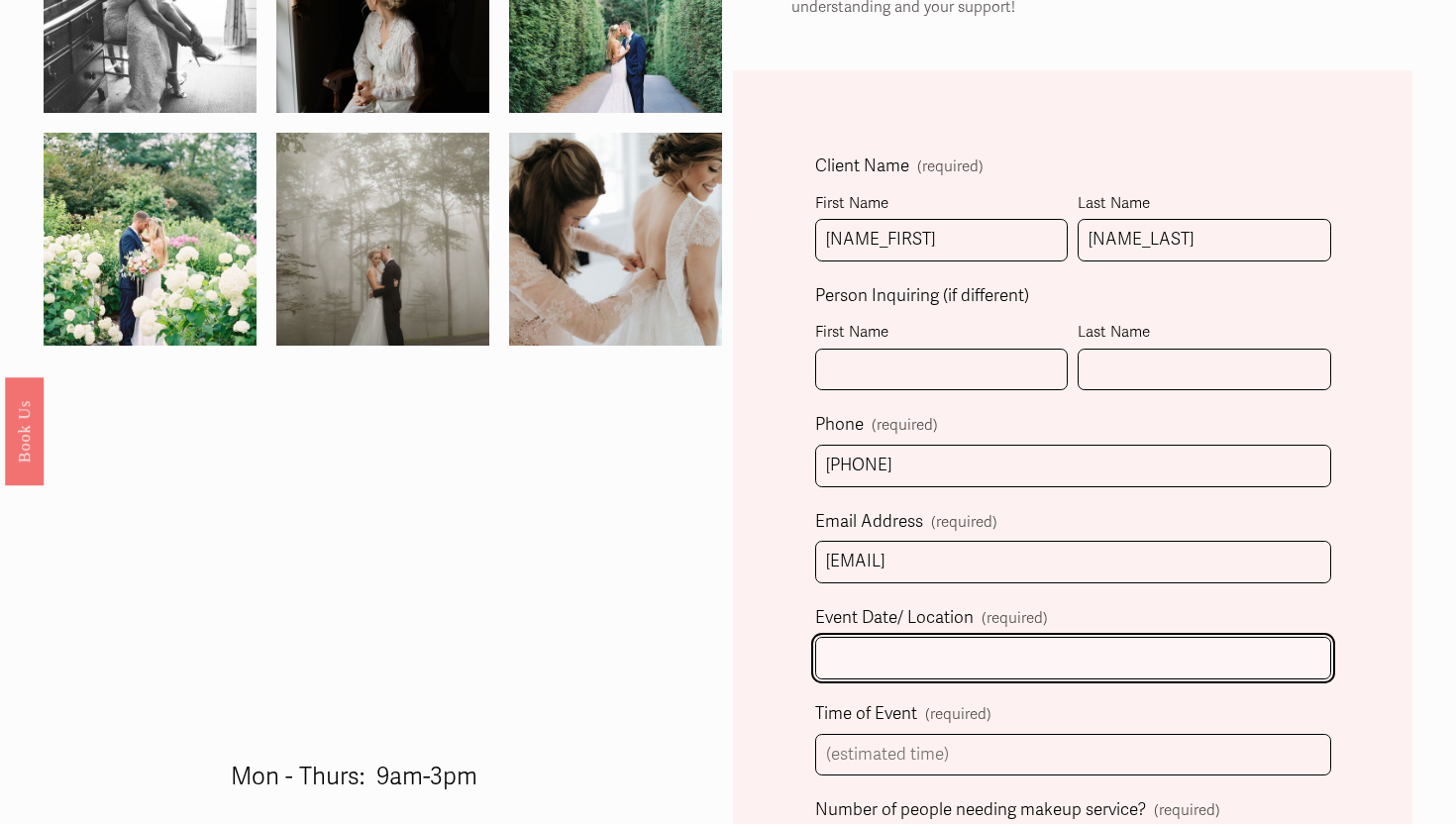 click on "Event  Date/ Location (required)" at bounding box center [1073, 658] 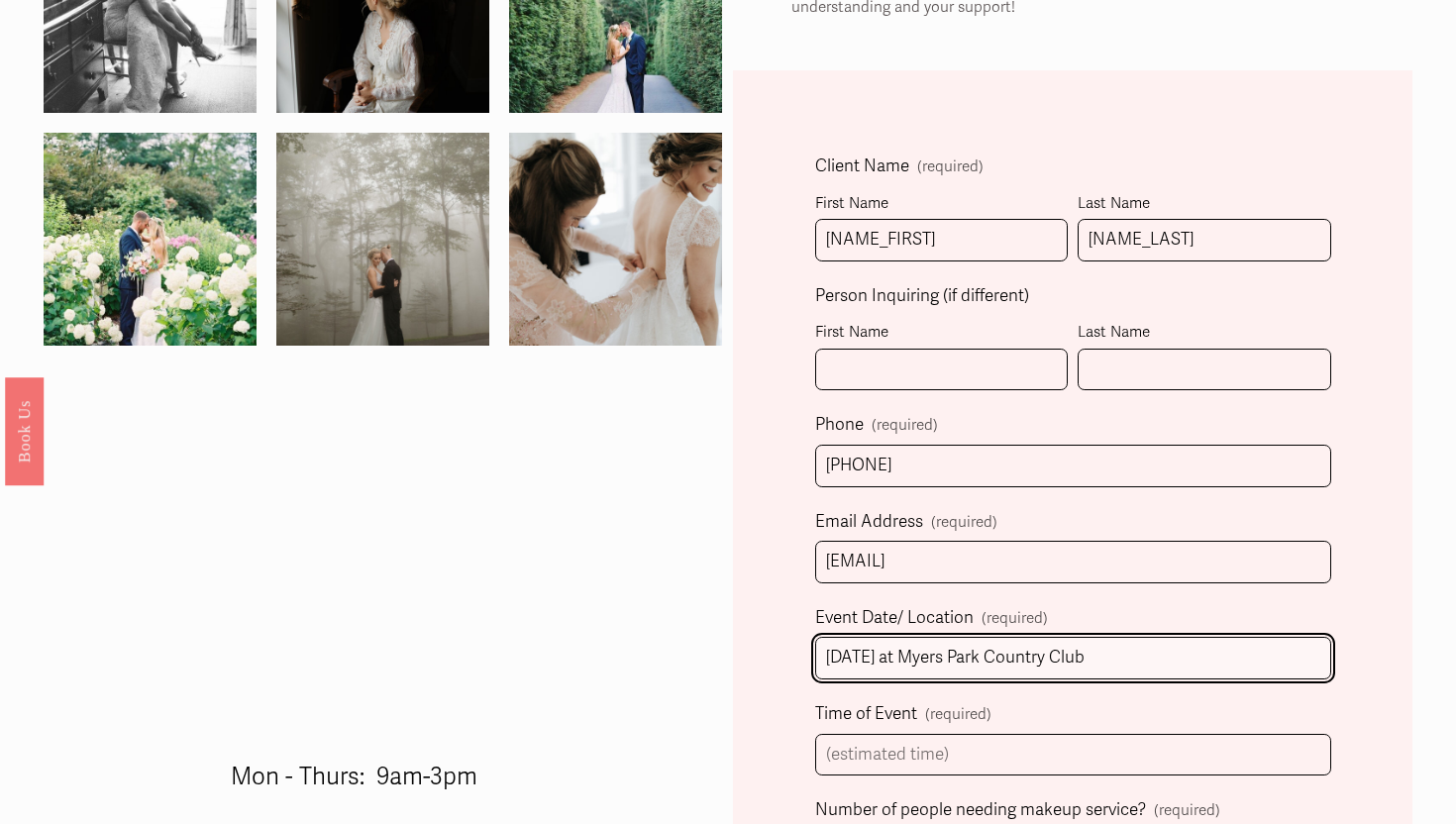 type on "1-17-2026 at Myers Park Country Club" 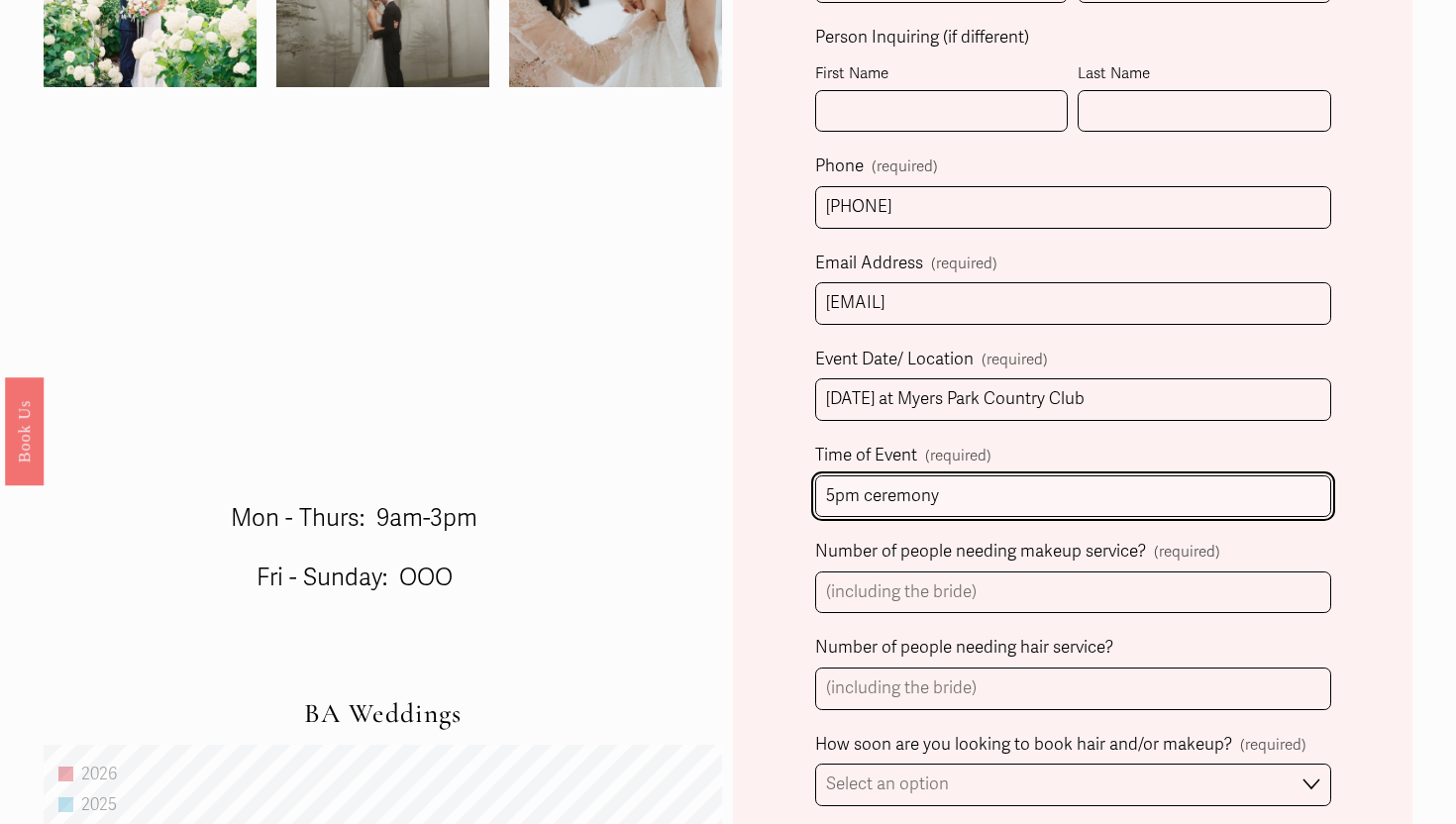 scroll, scrollTop: 780, scrollLeft: 0, axis: vertical 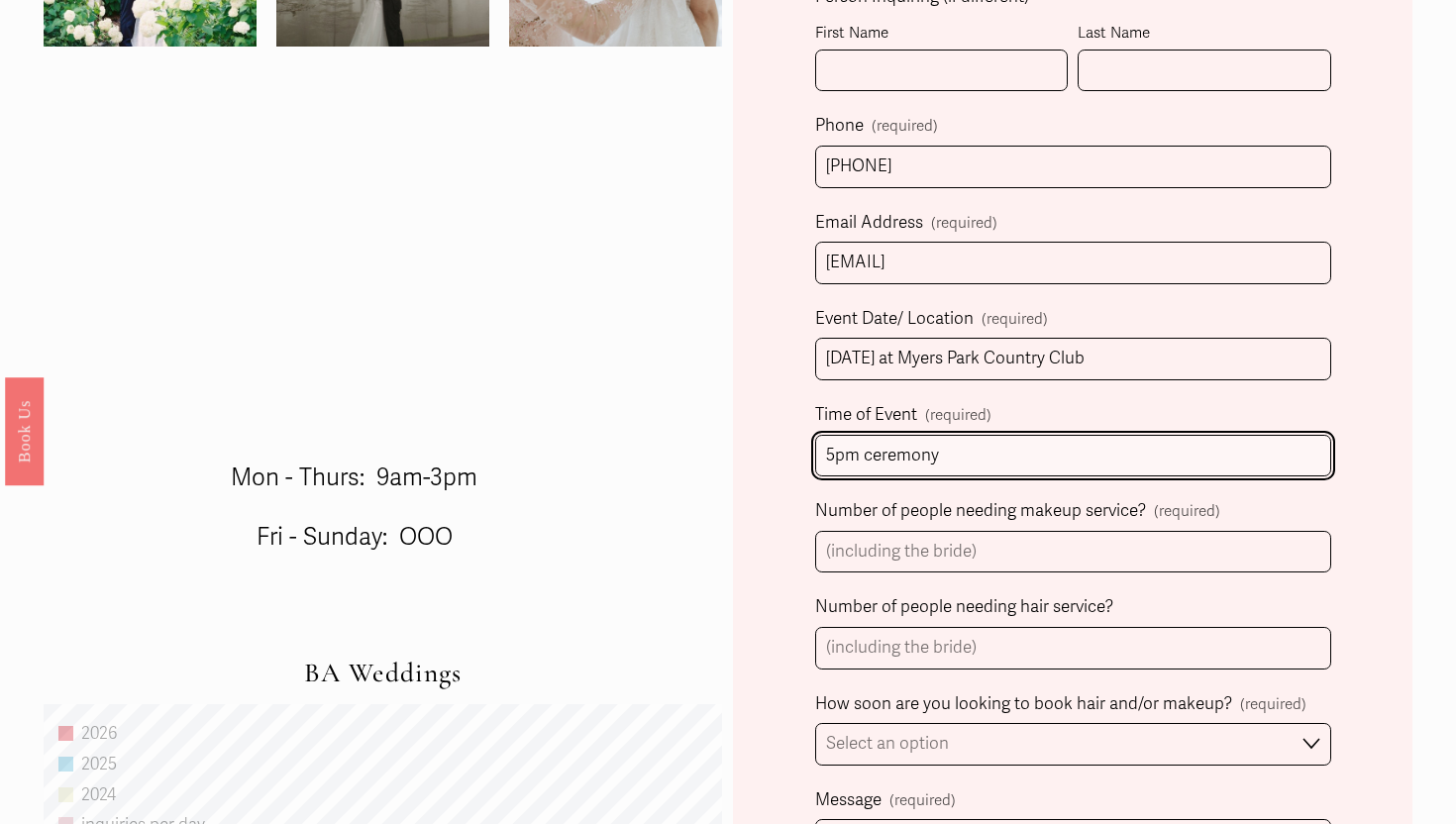 type on "5pm ceremony" 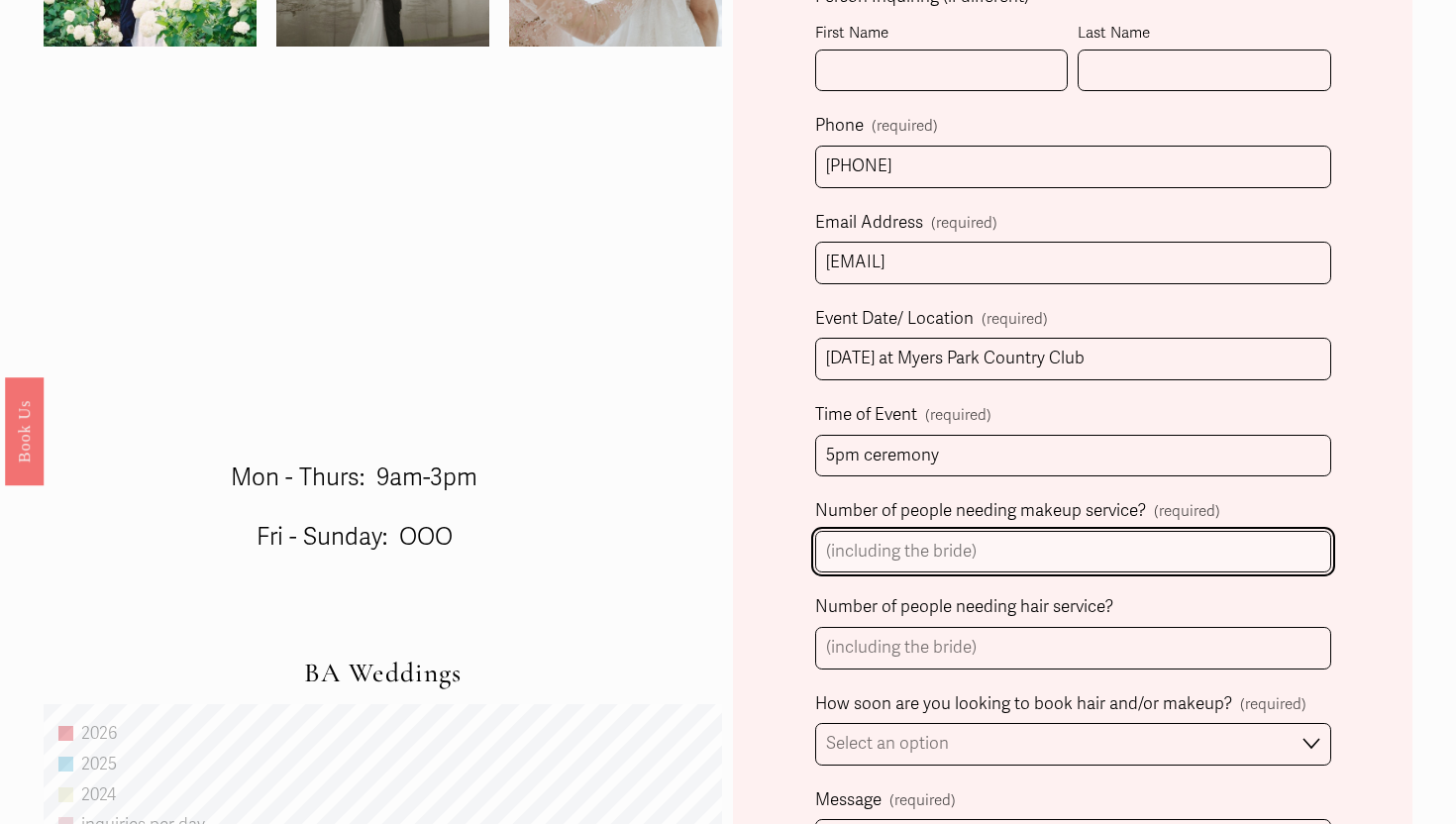 click on "Number of people needing makeup service? (required)" at bounding box center (1073, 552) 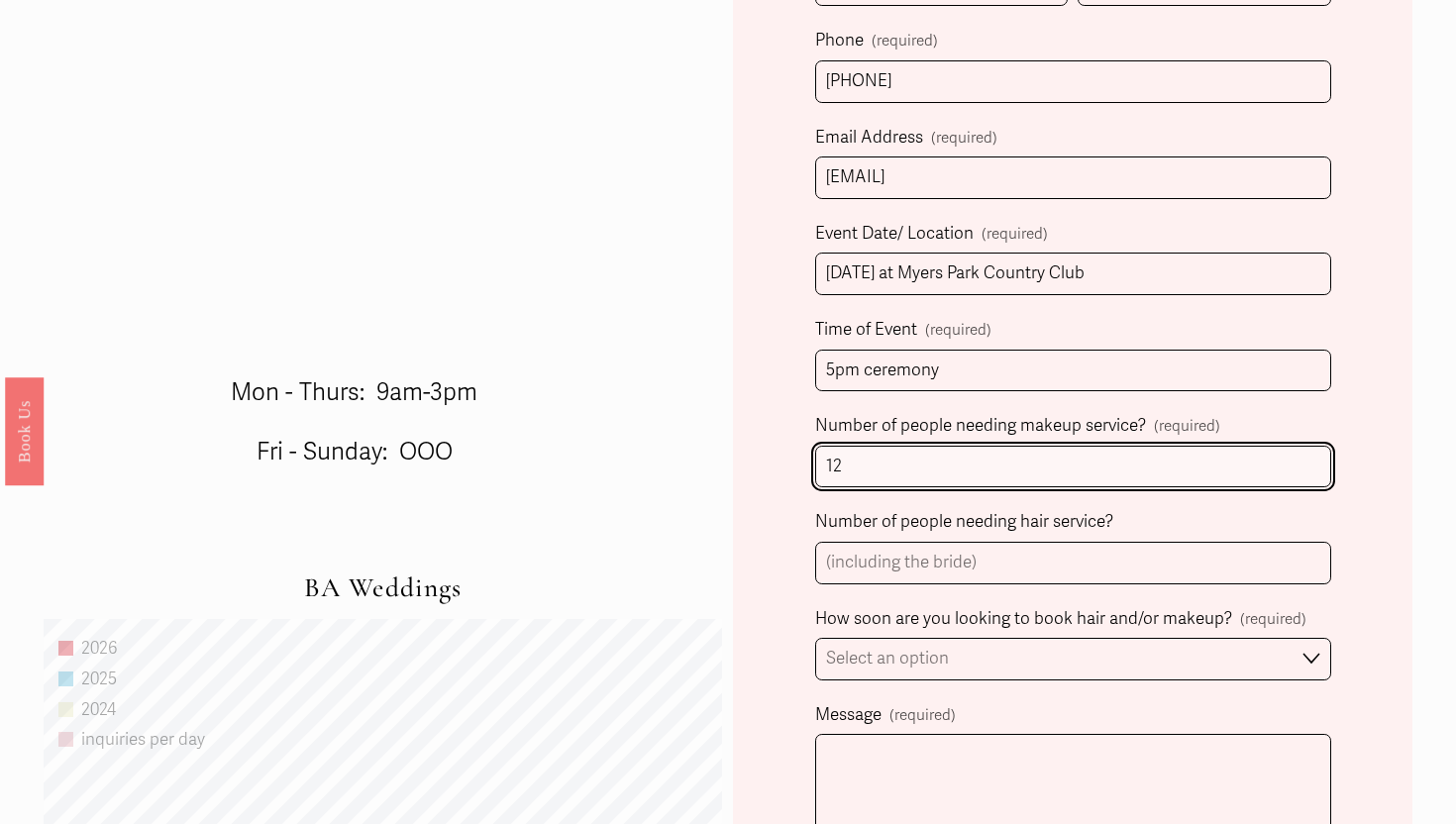 scroll, scrollTop: 874, scrollLeft: 0, axis: vertical 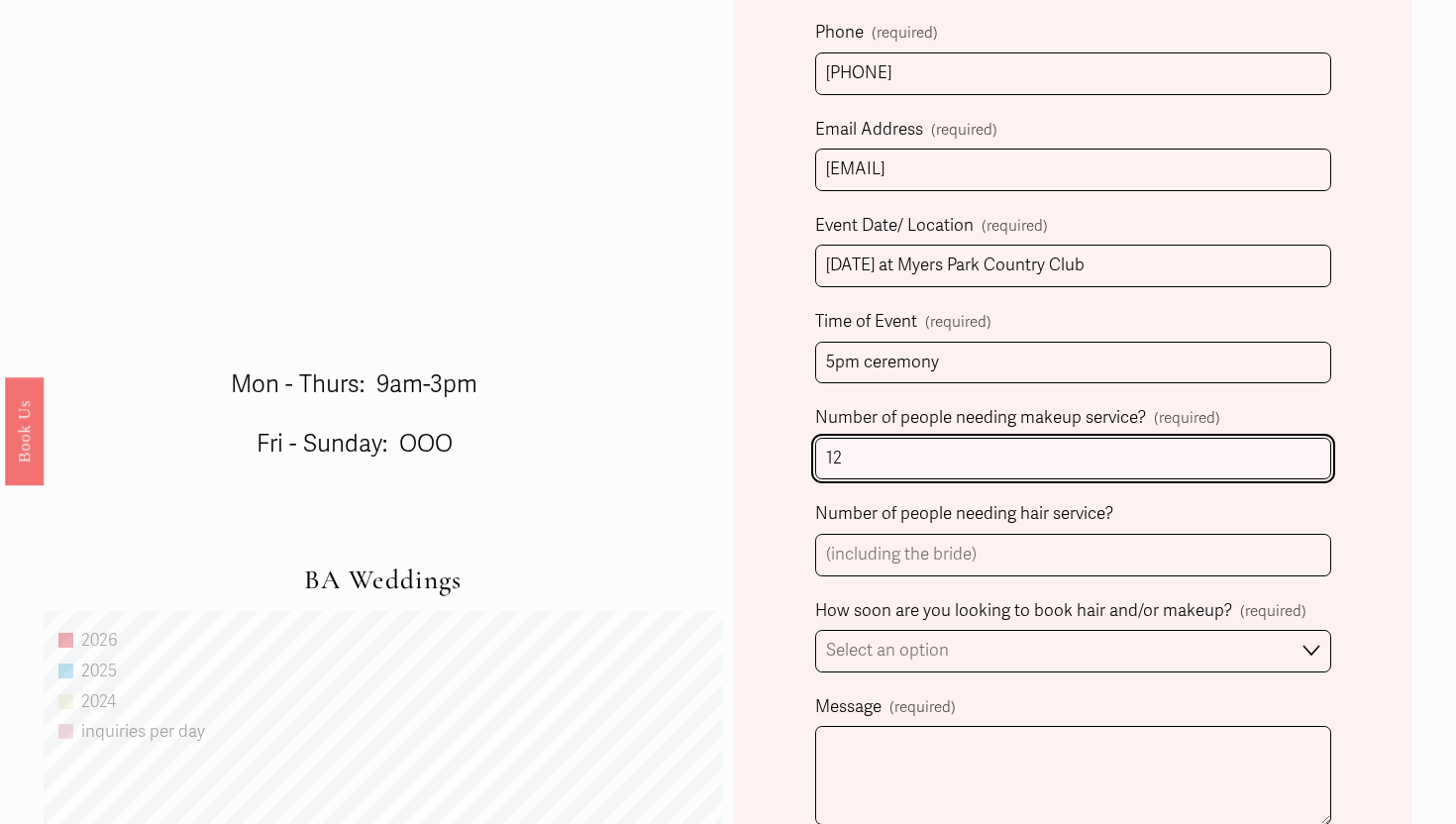 type on "12" 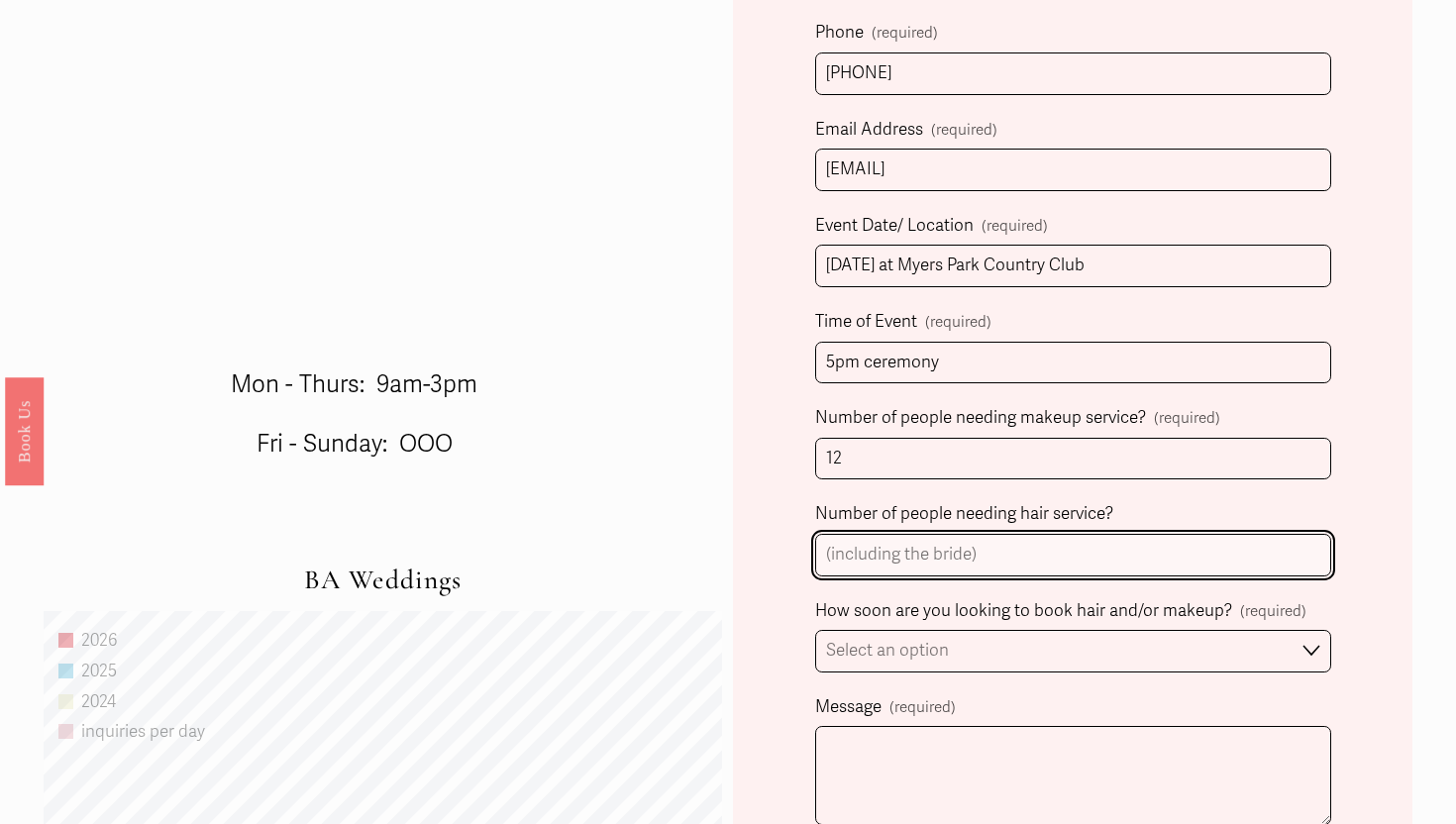 click on "Number of people needing hair service?" at bounding box center (1073, 555) 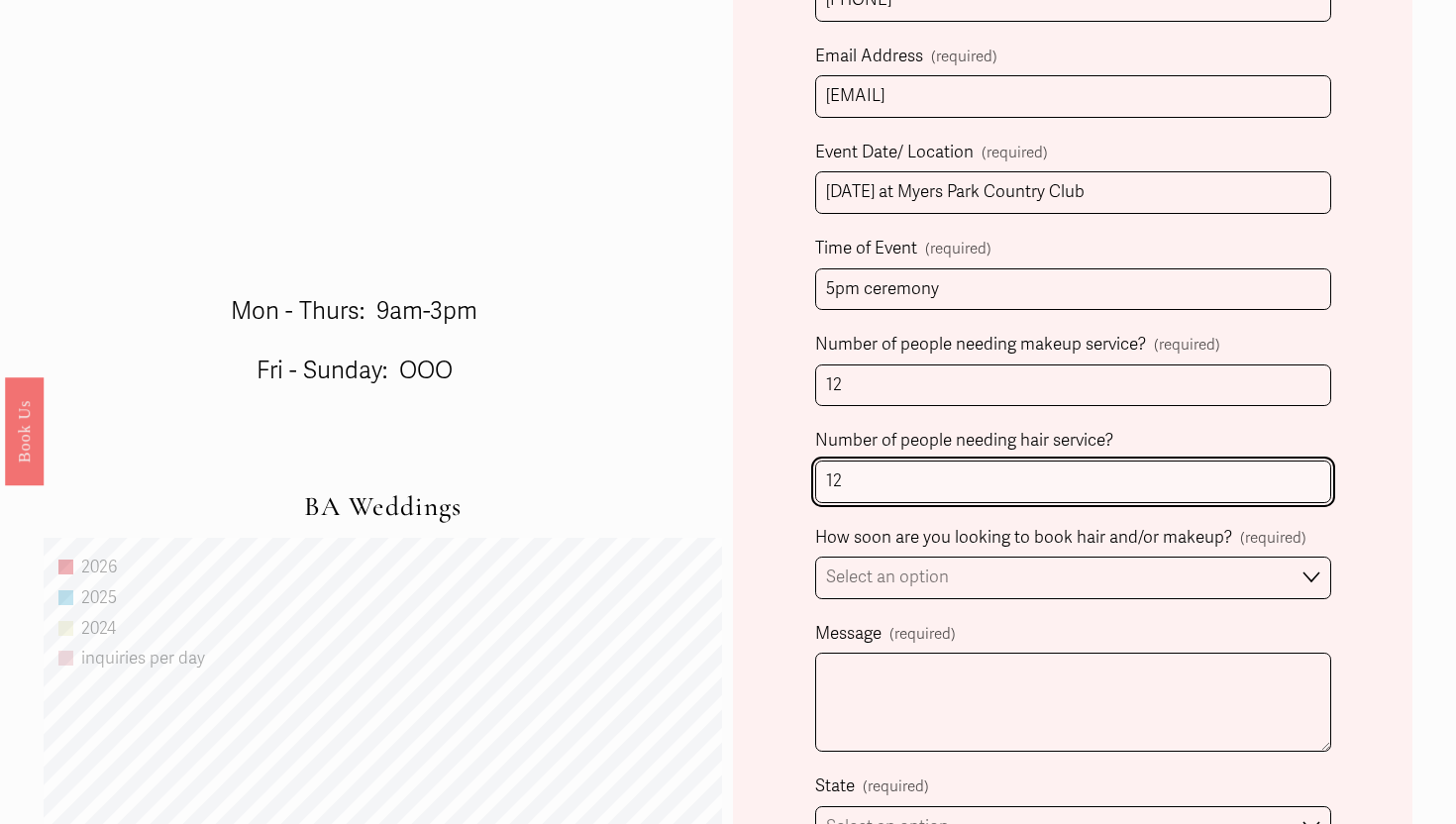 scroll, scrollTop: 956, scrollLeft: 0, axis: vertical 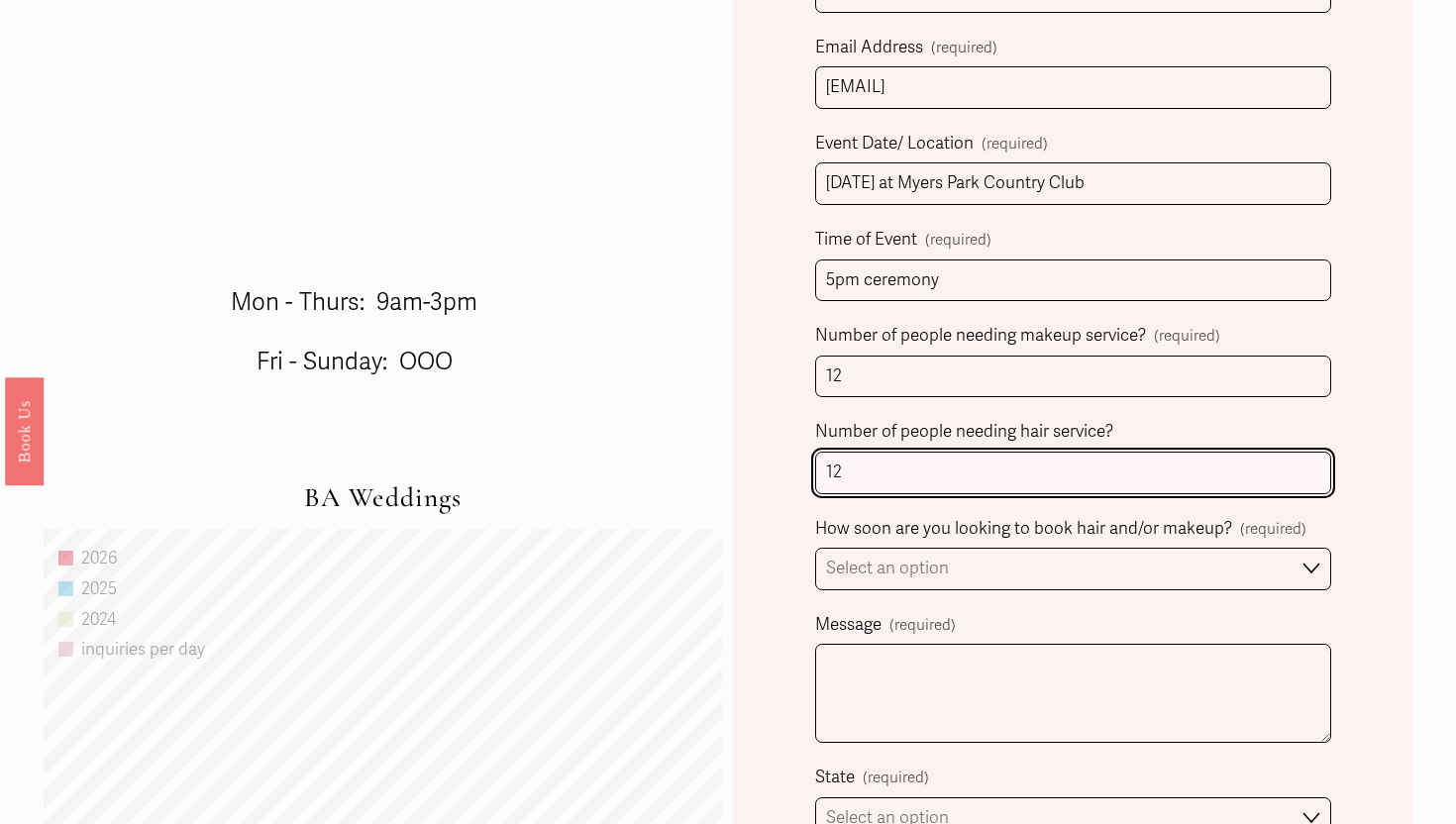 type on "12" 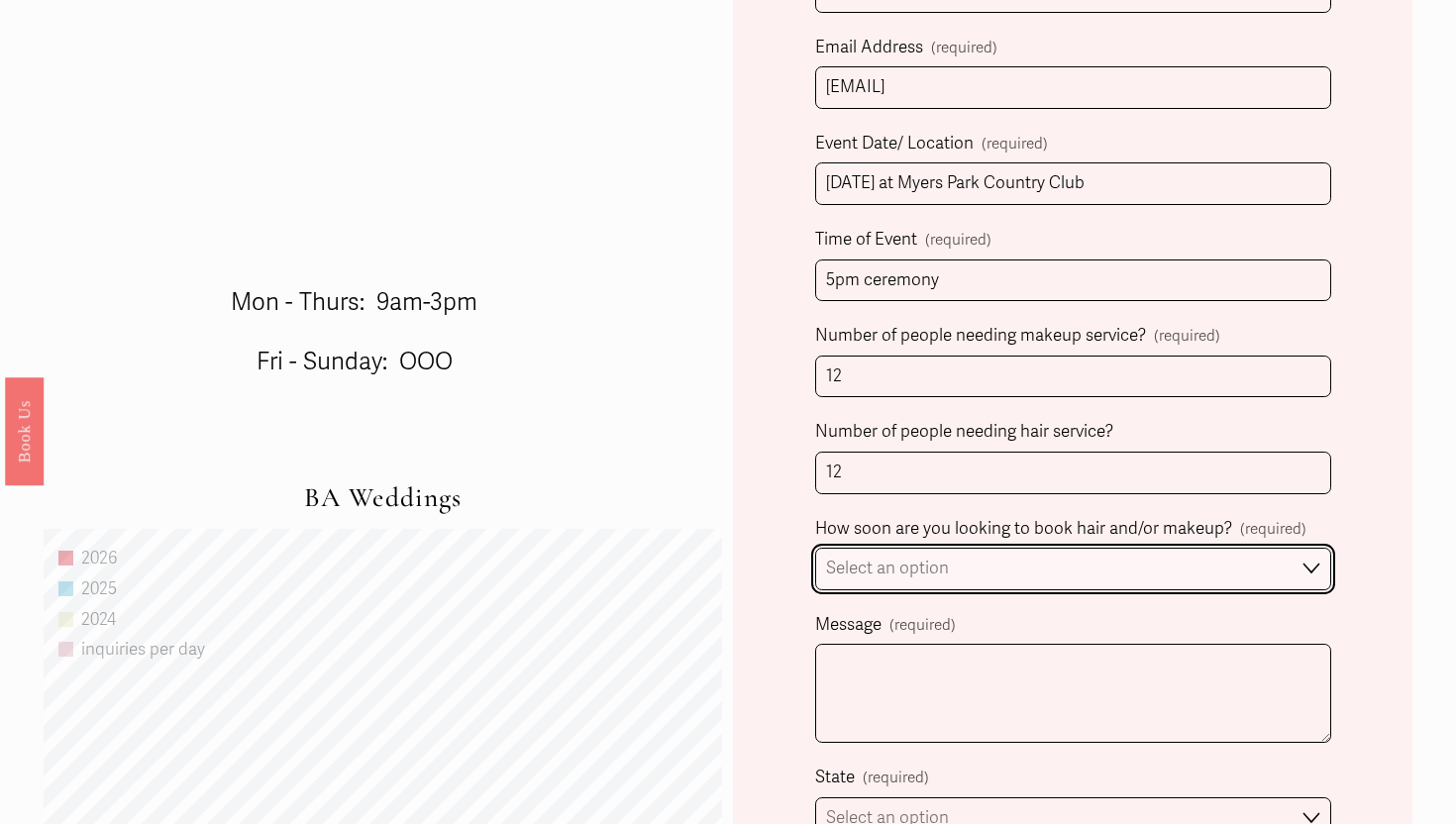 click on "Select an option Immediately 1-2 weeks I'm looking for information & not ready to book just yet" at bounding box center (1073, 568) 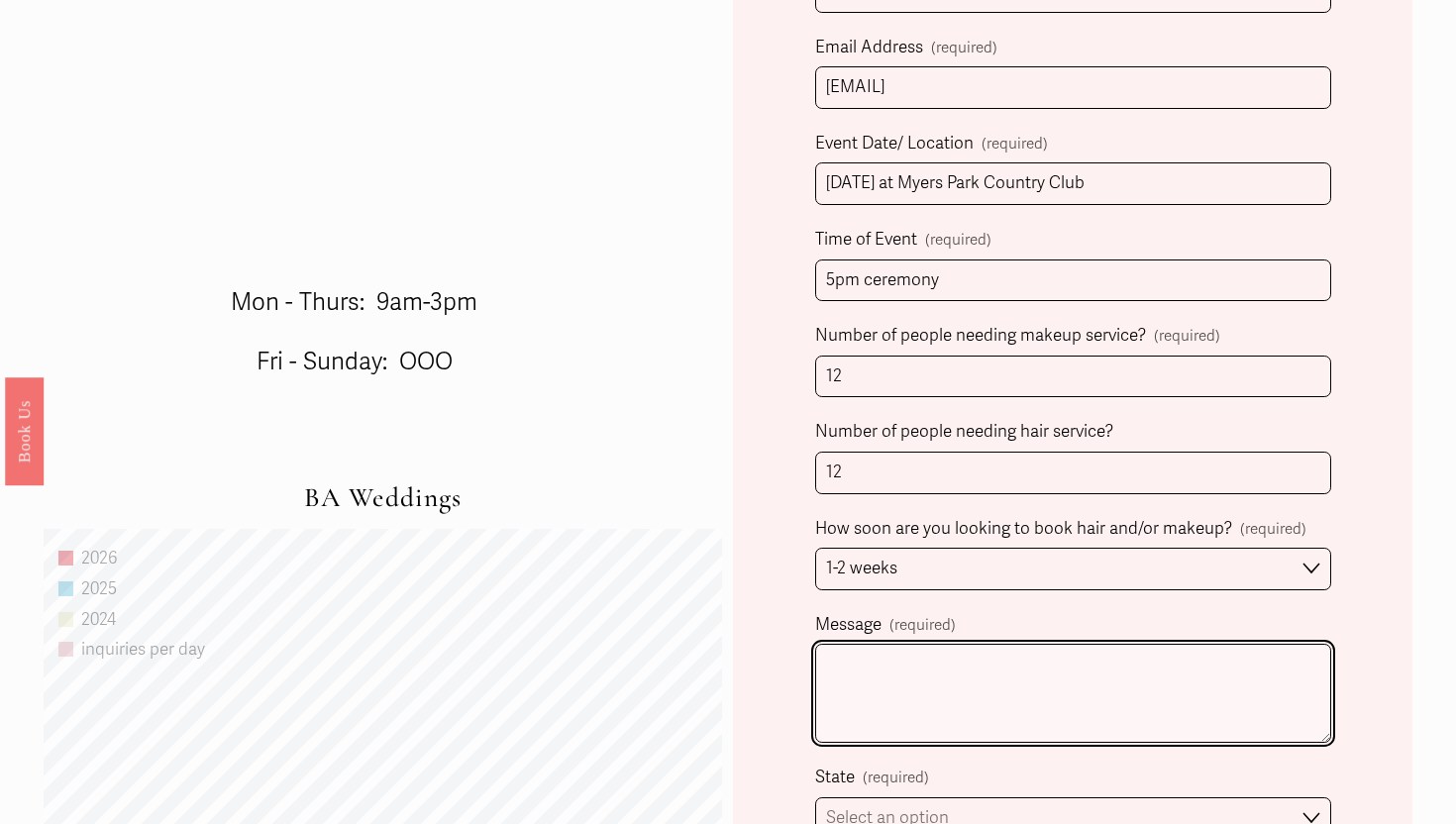 click on "Message (required)" at bounding box center (1073, 693) 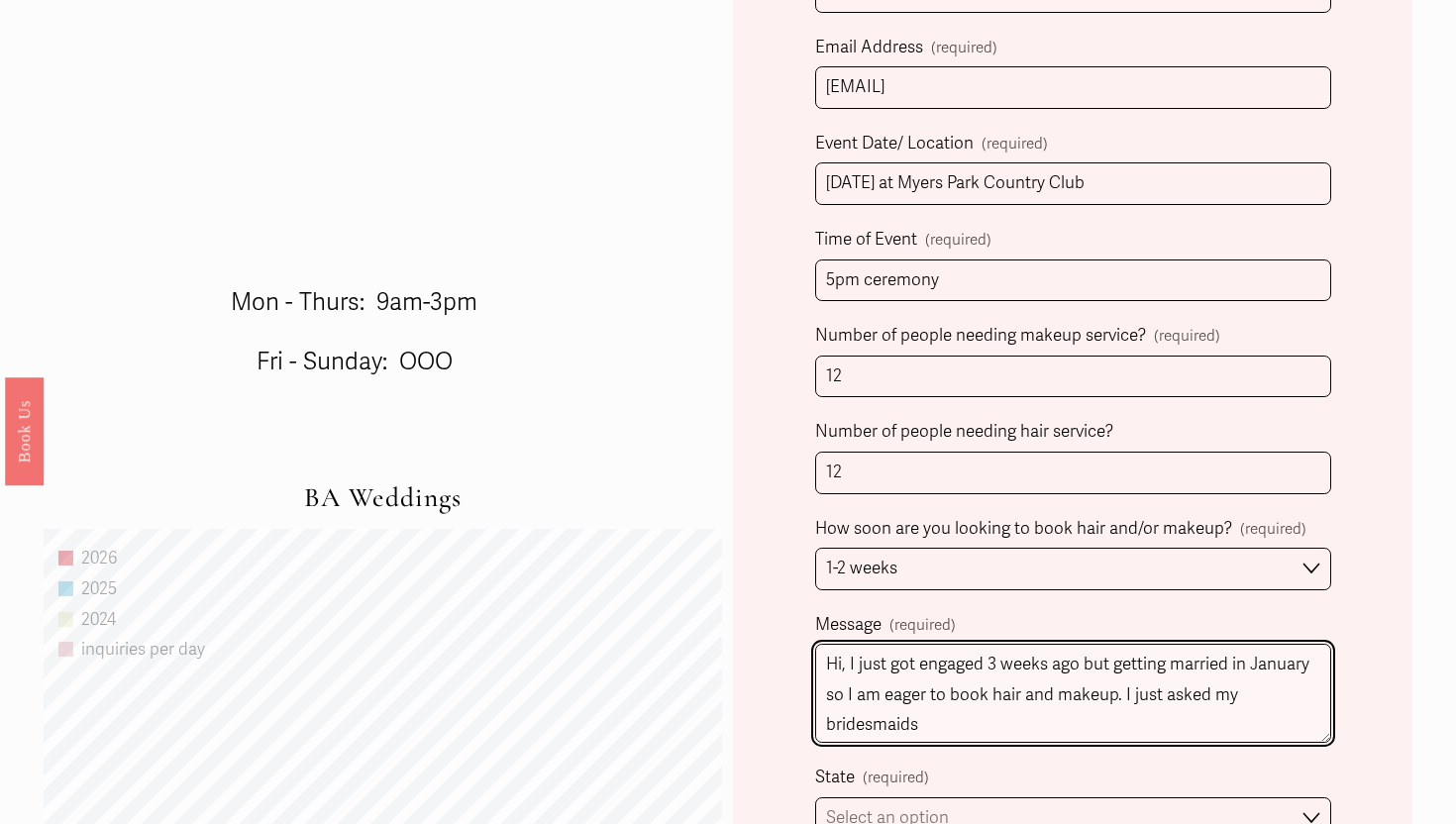 click on "Hi, I just got engaged 3 weeks ago but getting married in January so I am eager to book hair and makeup. I just asked my bridesmaids" at bounding box center [1073, 693] 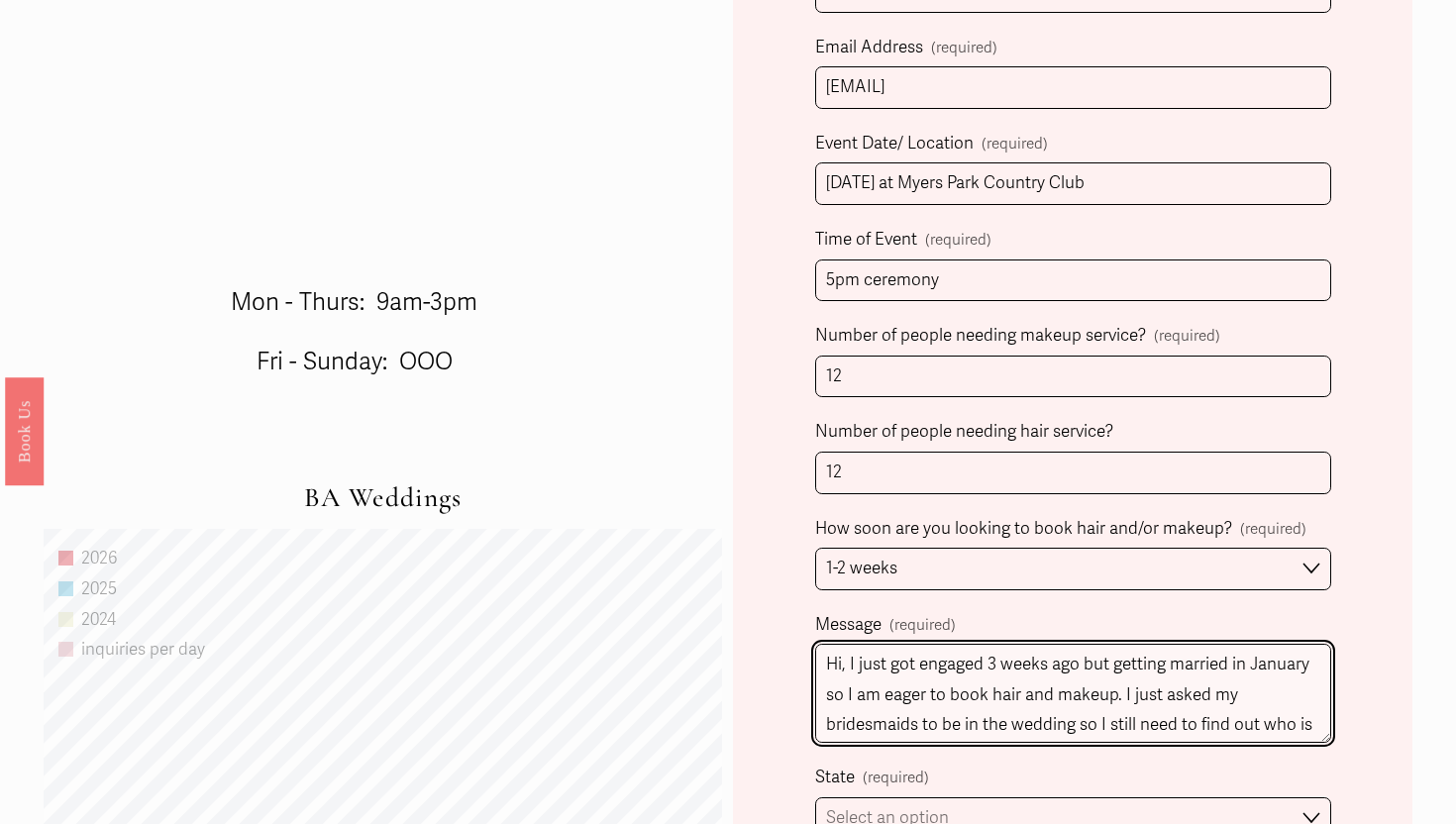 scroll, scrollTop: 24, scrollLeft: 0, axis: vertical 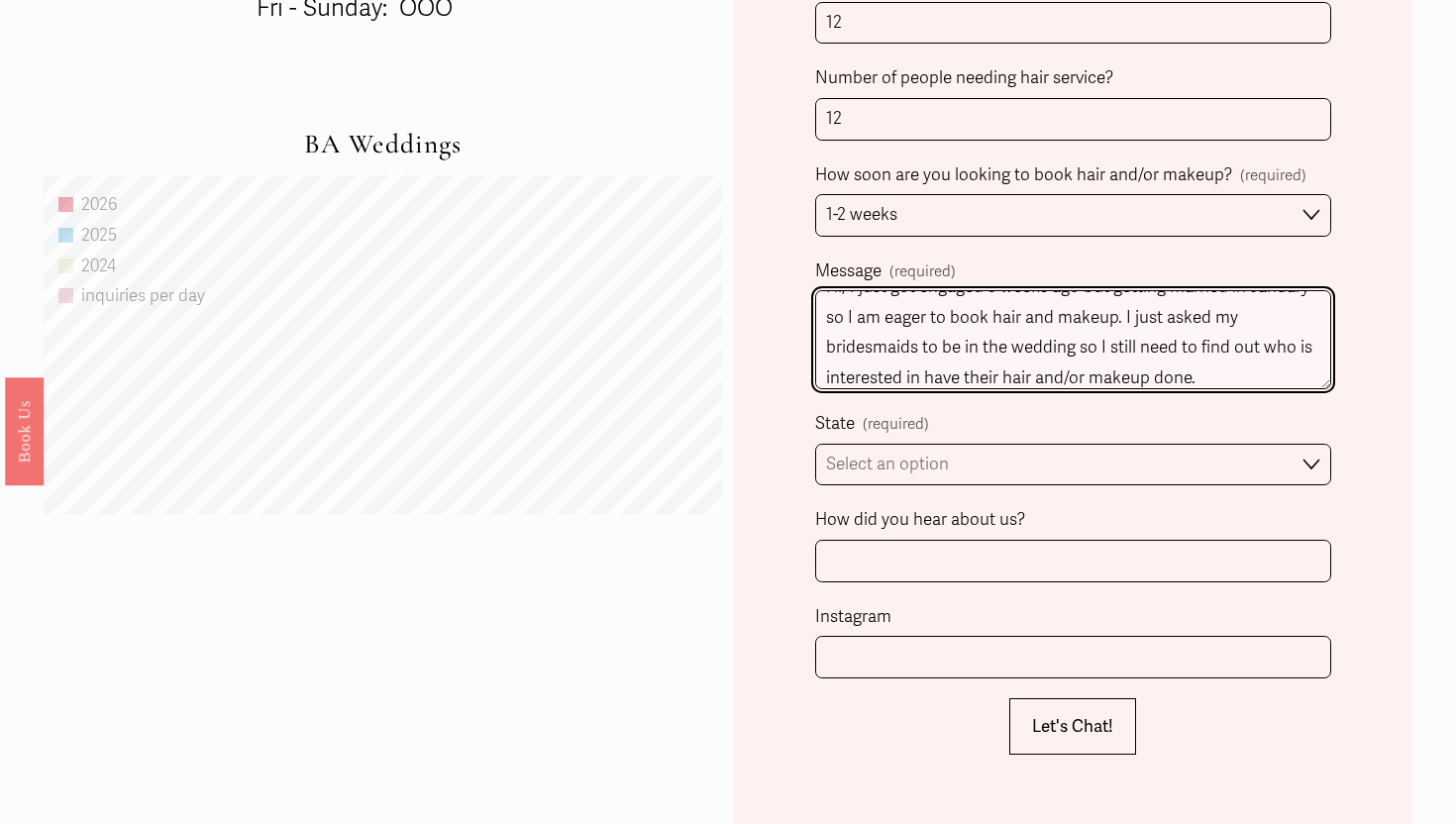type on "Hi, I just got engaged 3 weeks ago but getting married in January so I am eager to book hair and makeup. I just asked my bridesmaids to be in the wedding so I still need to find out who is interested in have their hair and/or makeup done." 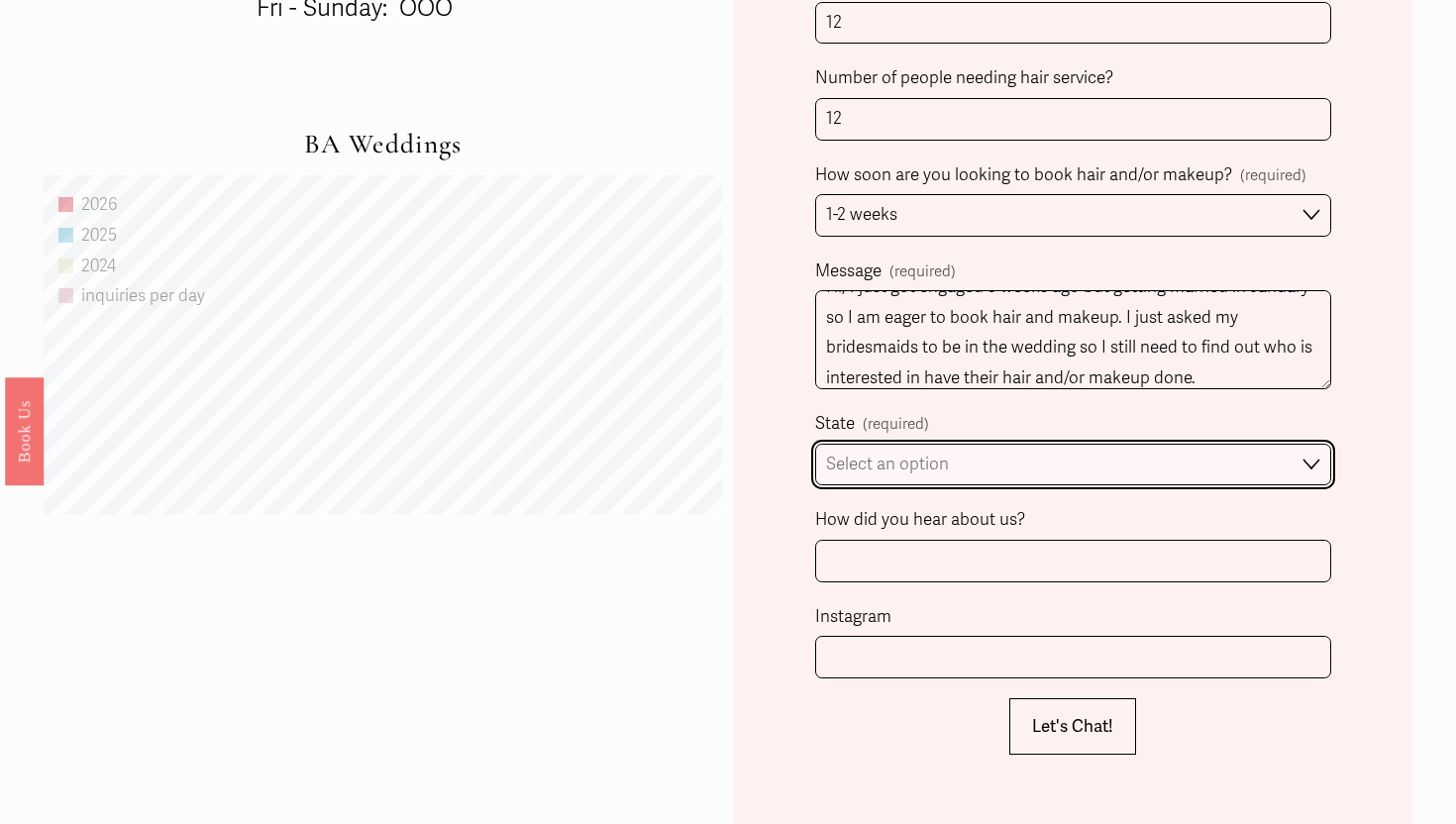 click on "Select an option Please Select One Atlanta, GA Charlotte, NC Charleston, SC Destination Wedding" at bounding box center [1073, 464] 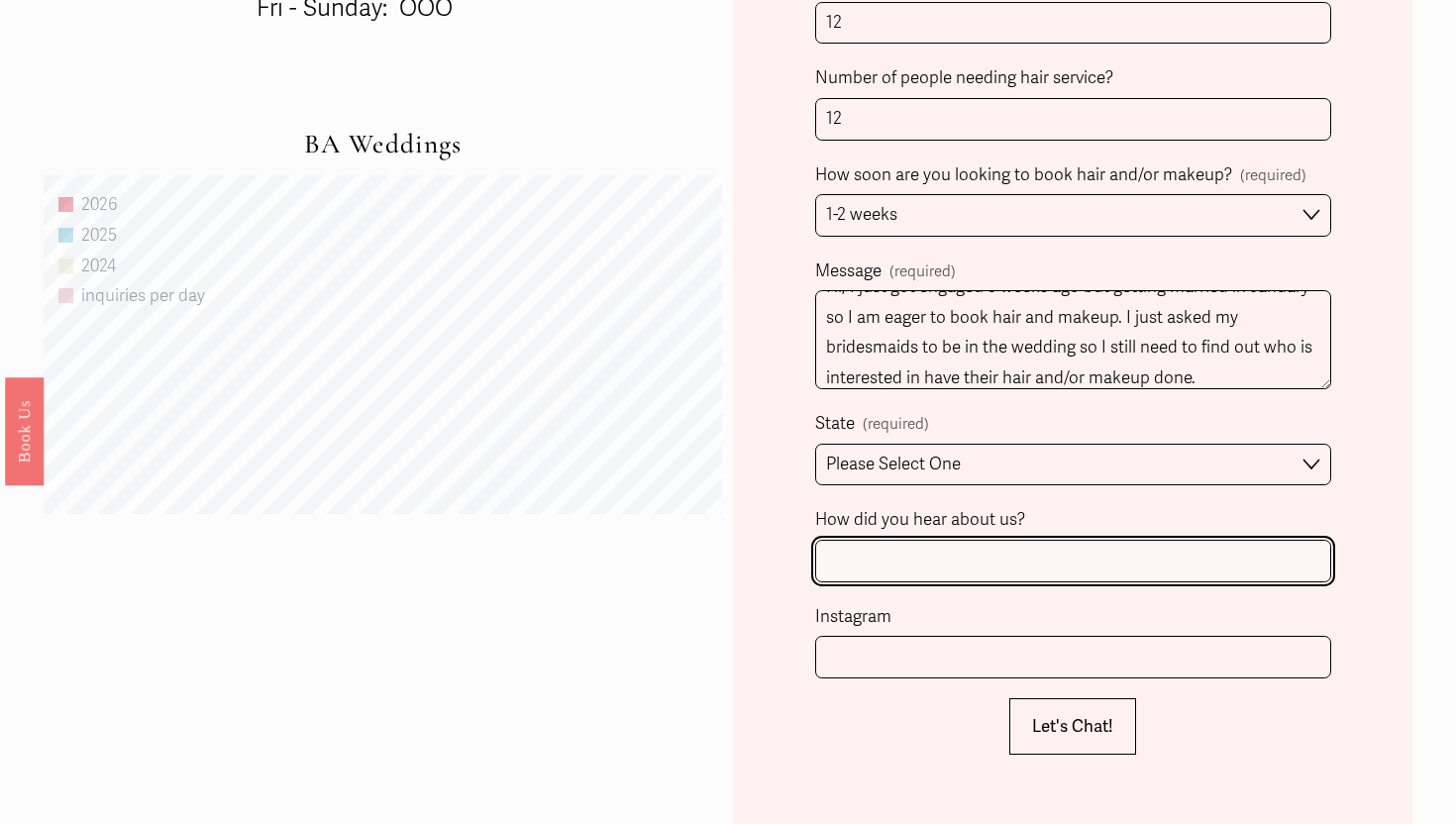 click on "How did you hear about us?" at bounding box center [1073, 561] 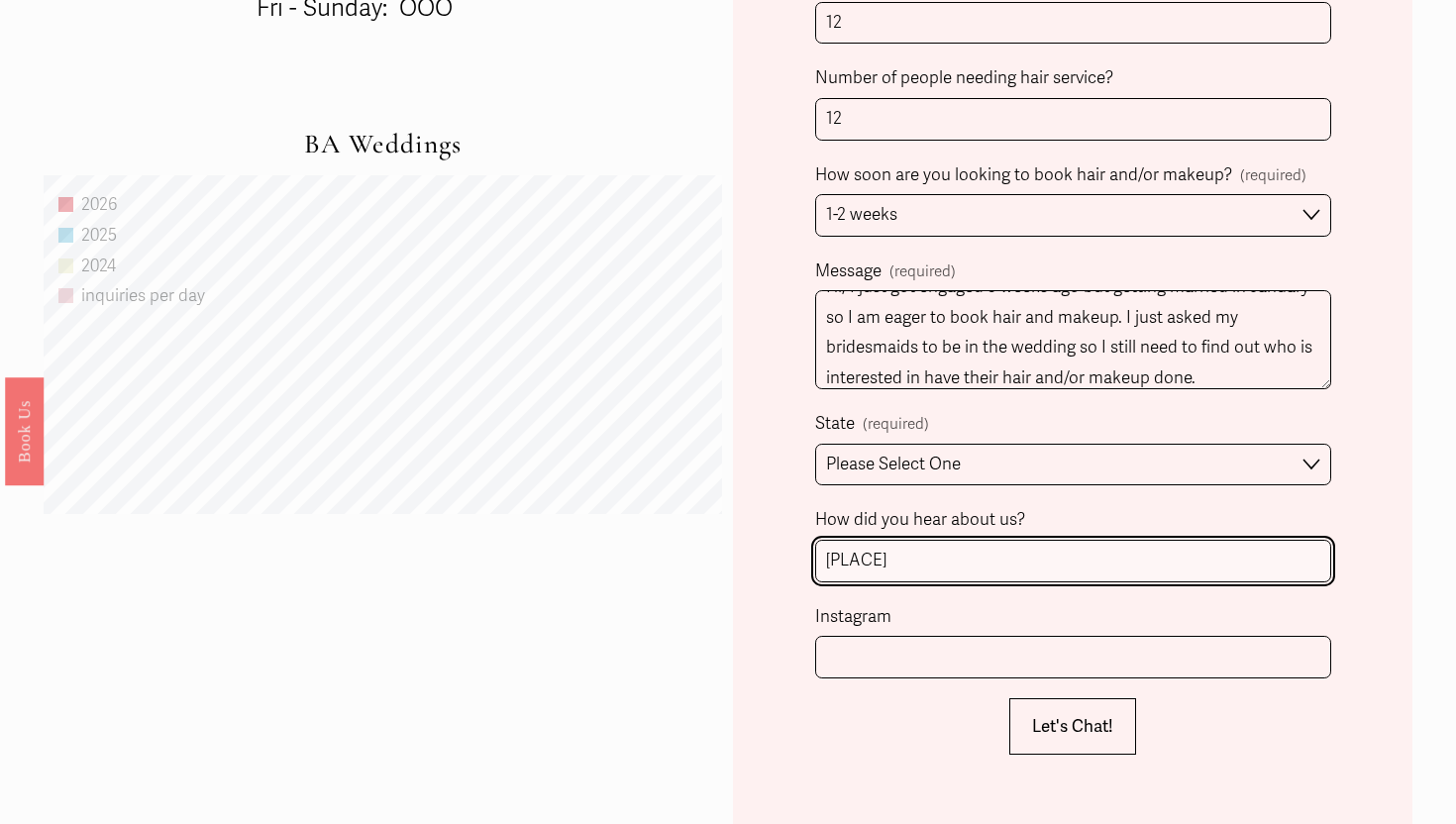 type on "MPCC" 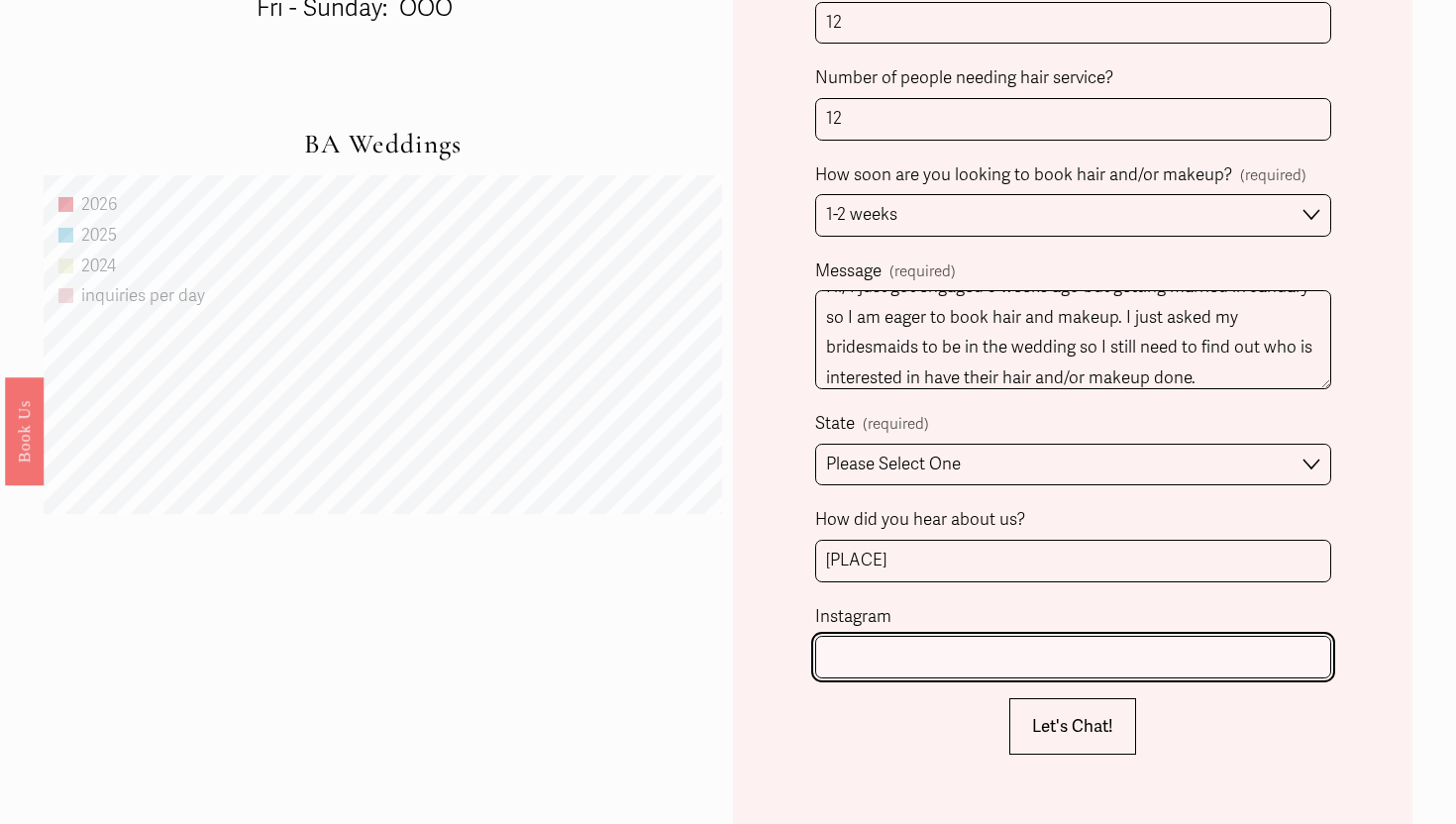click on "Instagram" at bounding box center [1073, 657] 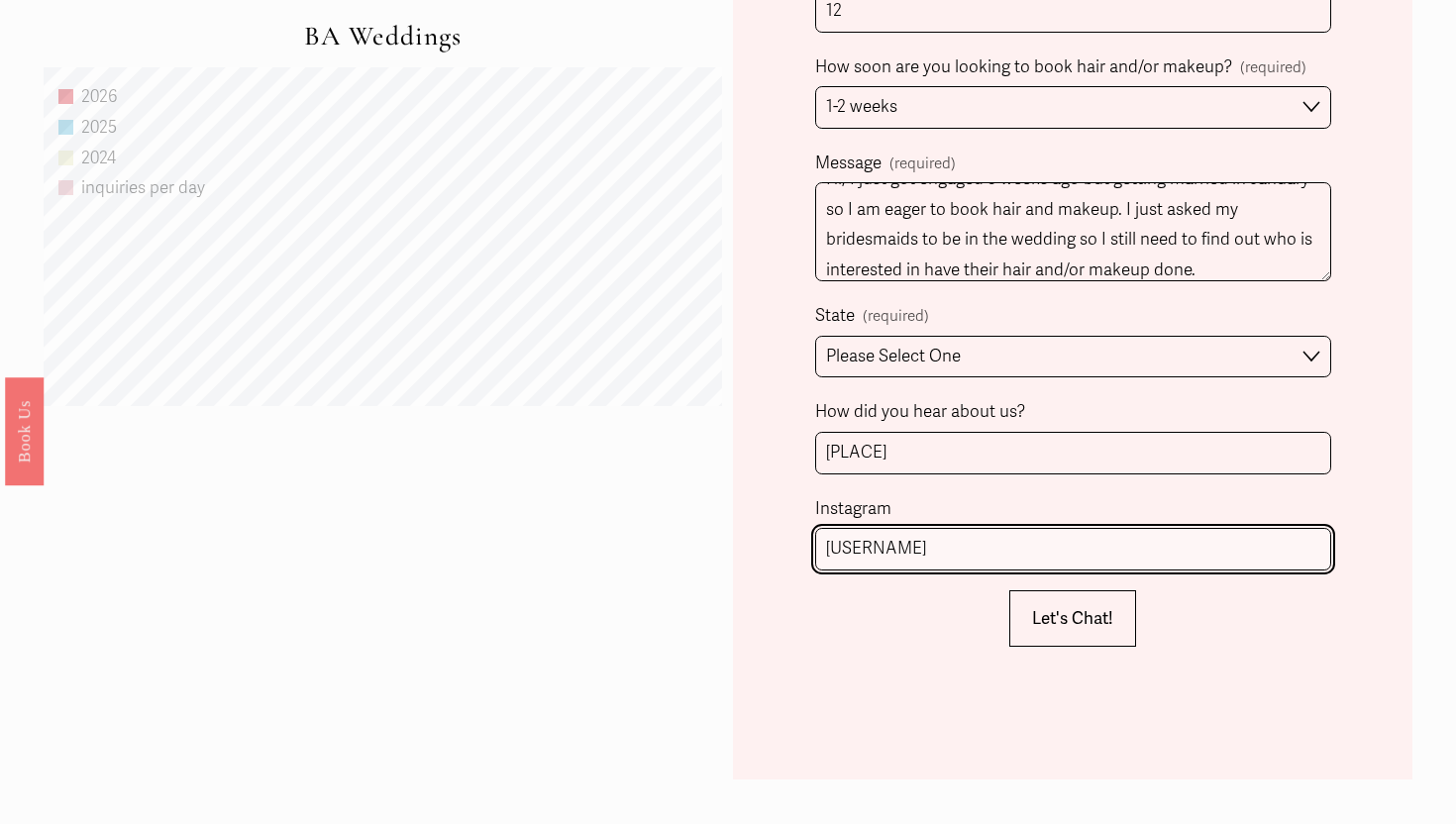 scroll, scrollTop: 1431, scrollLeft: 0, axis: vertical 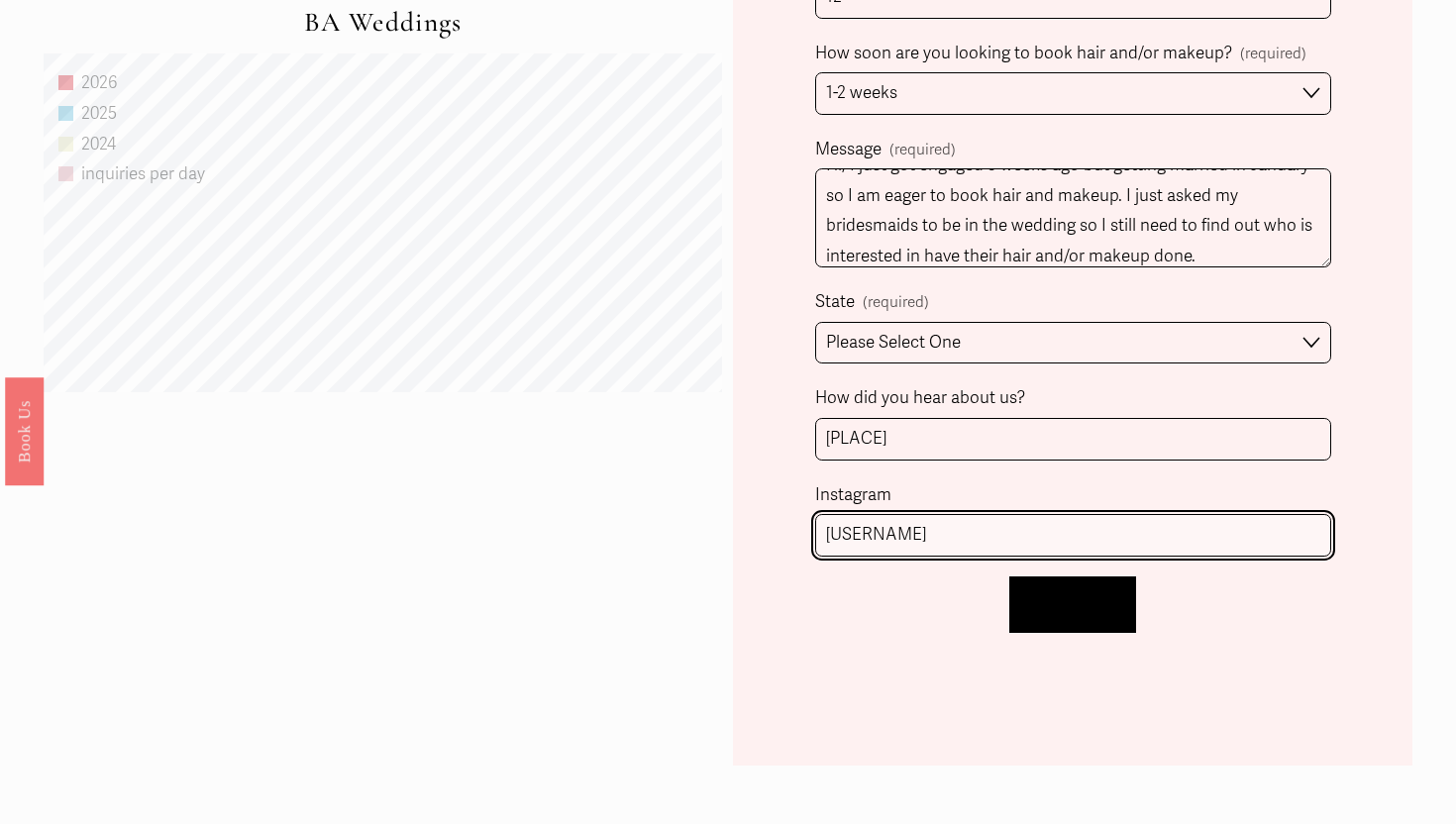 type on "caroline_poe" 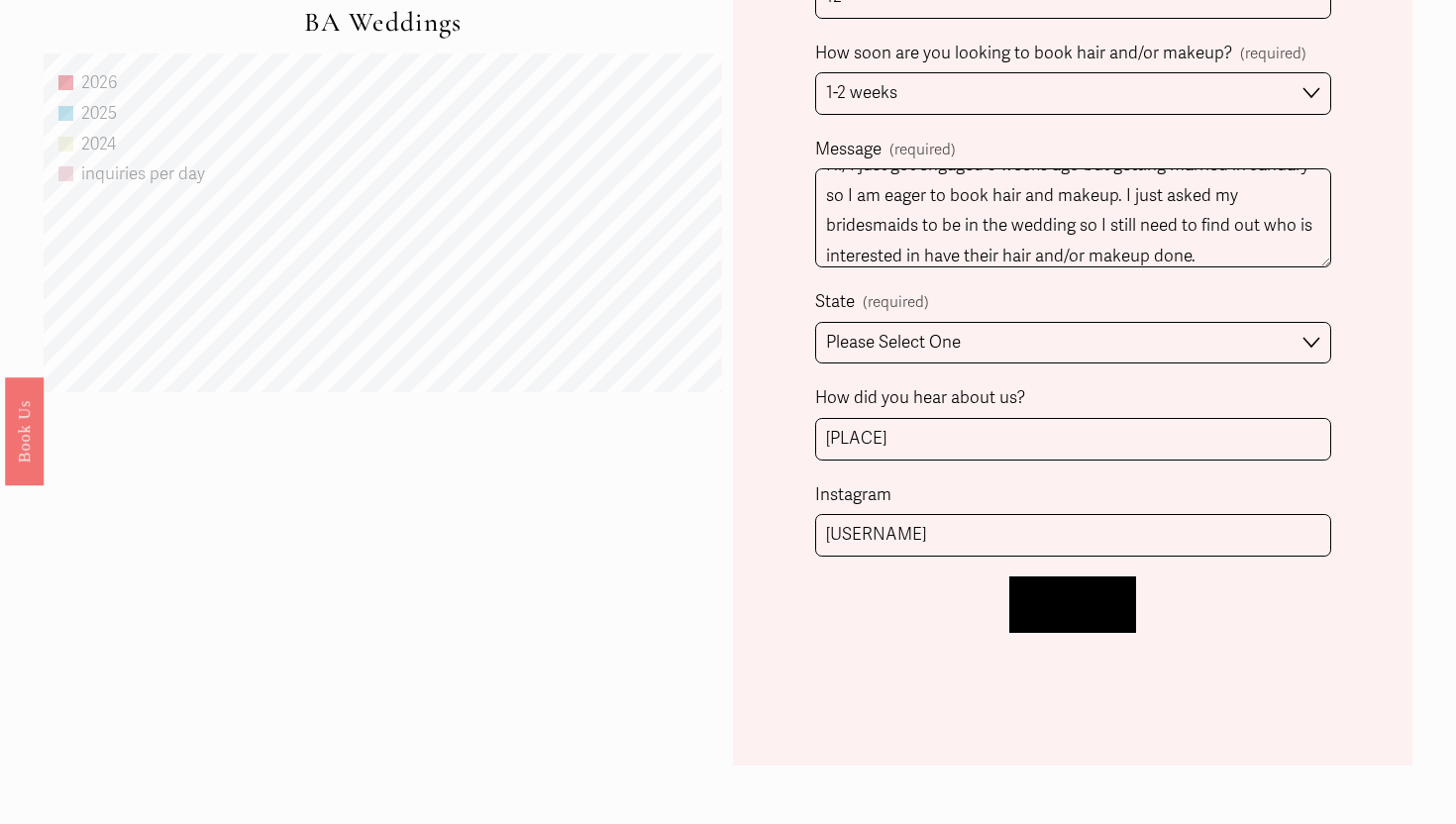 click on "Let's Chat!" at bounding box center (1073, 604) 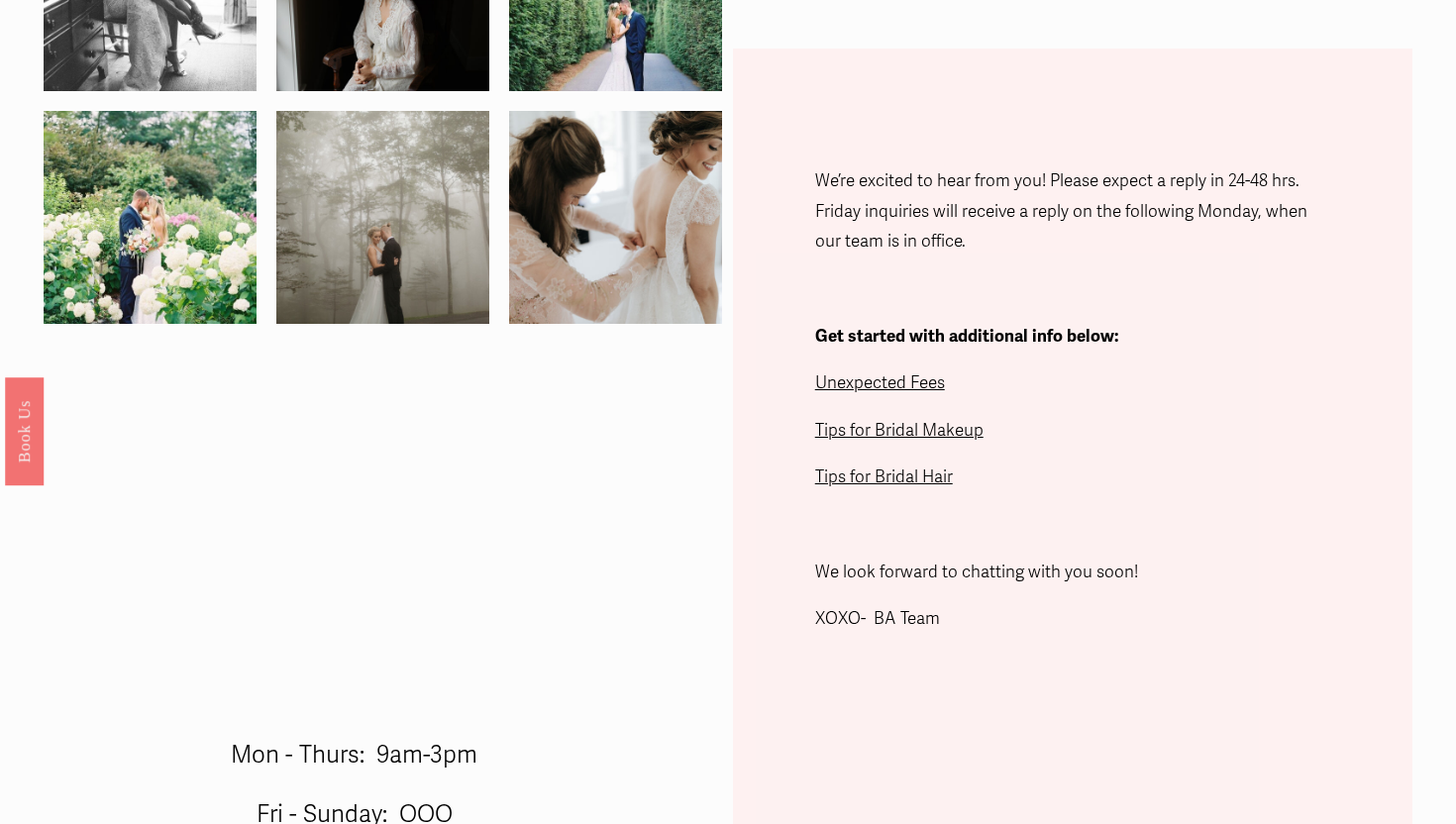 scroll, scrollTop: 499, scrollLeft: 0, axis: vertical 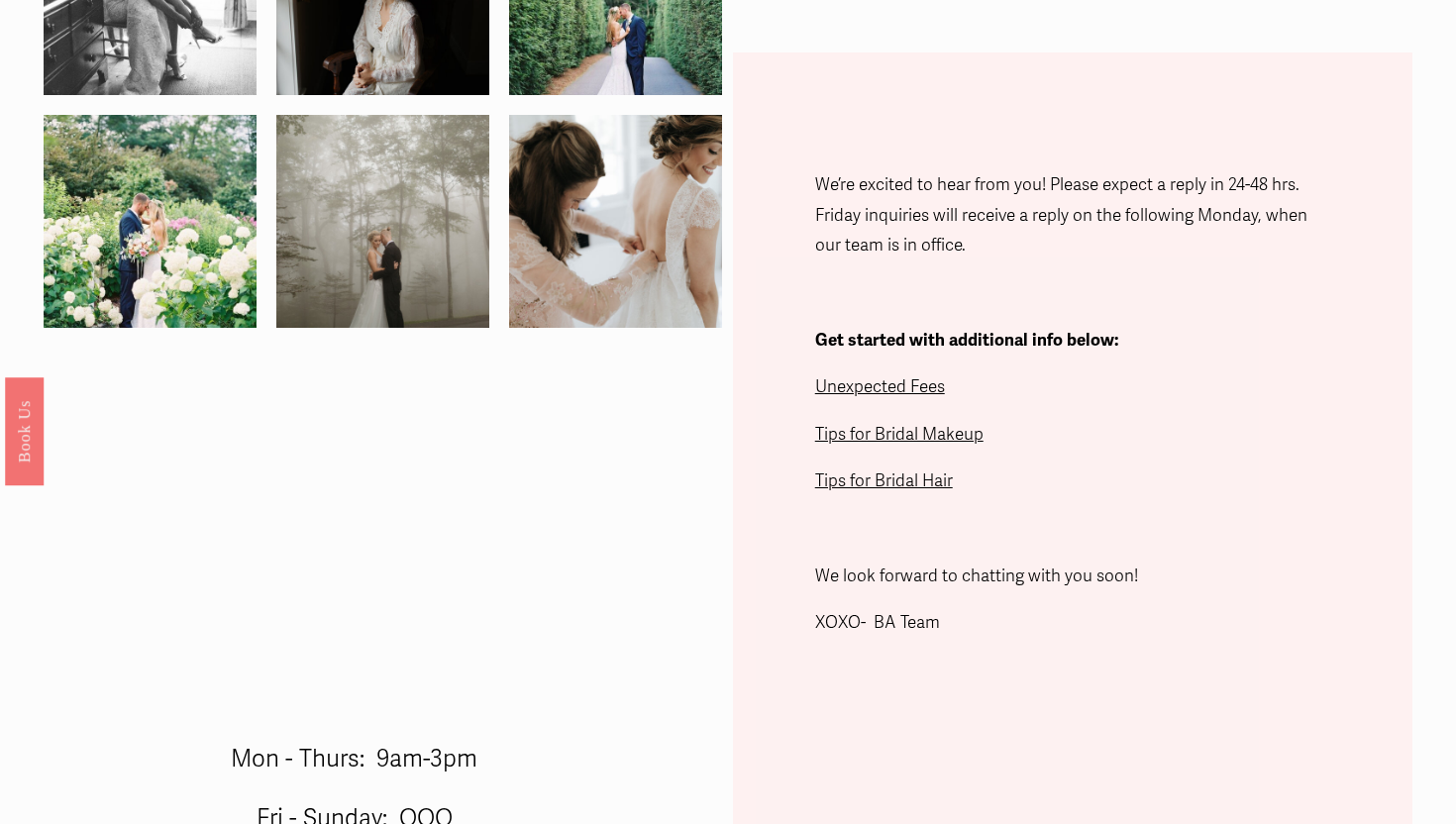 click on "Unexpected Fees" at bounding box center (880, 386) 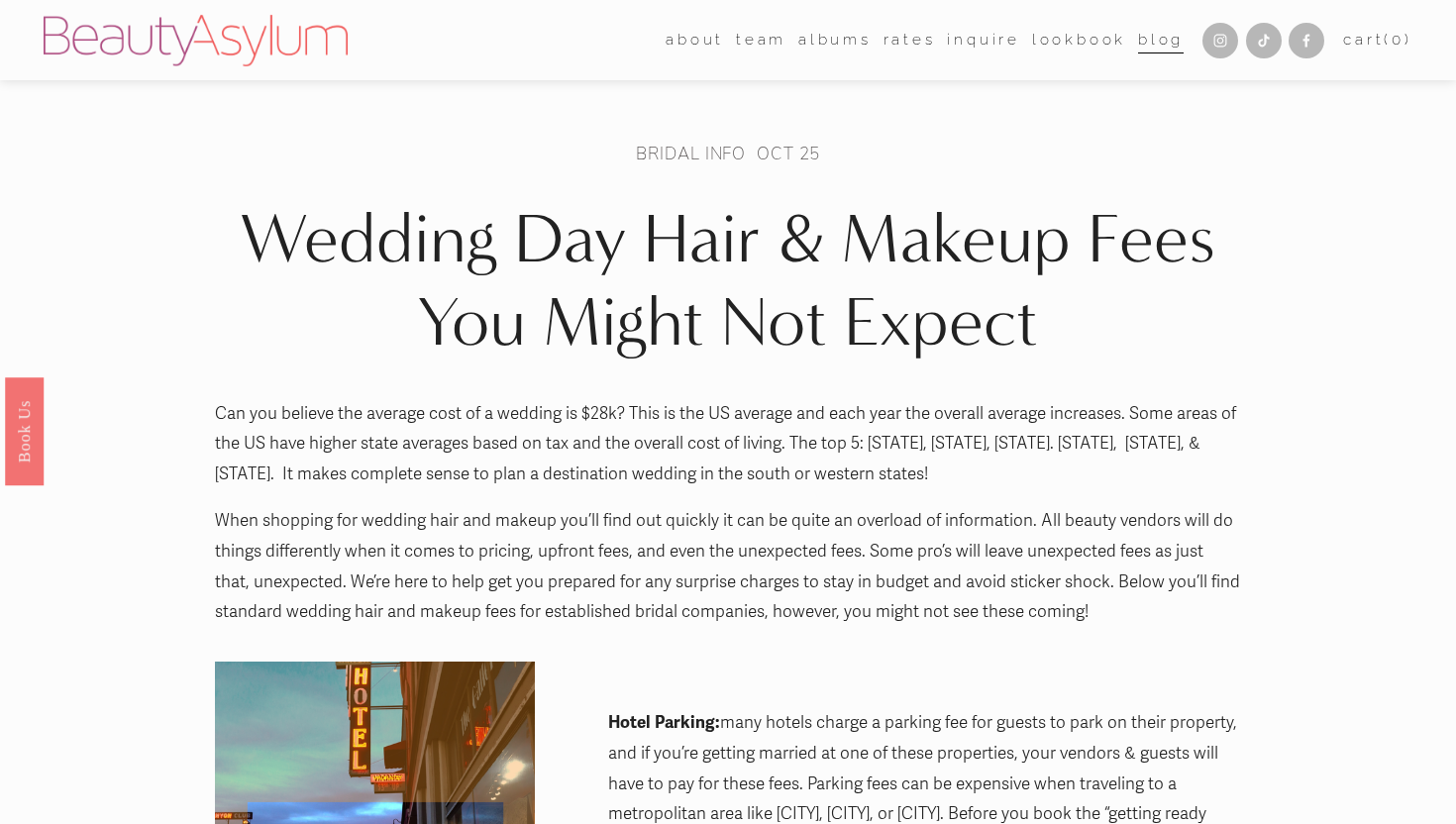 scroll, scrollTop: 0, scrollLeft: 0, axis: both 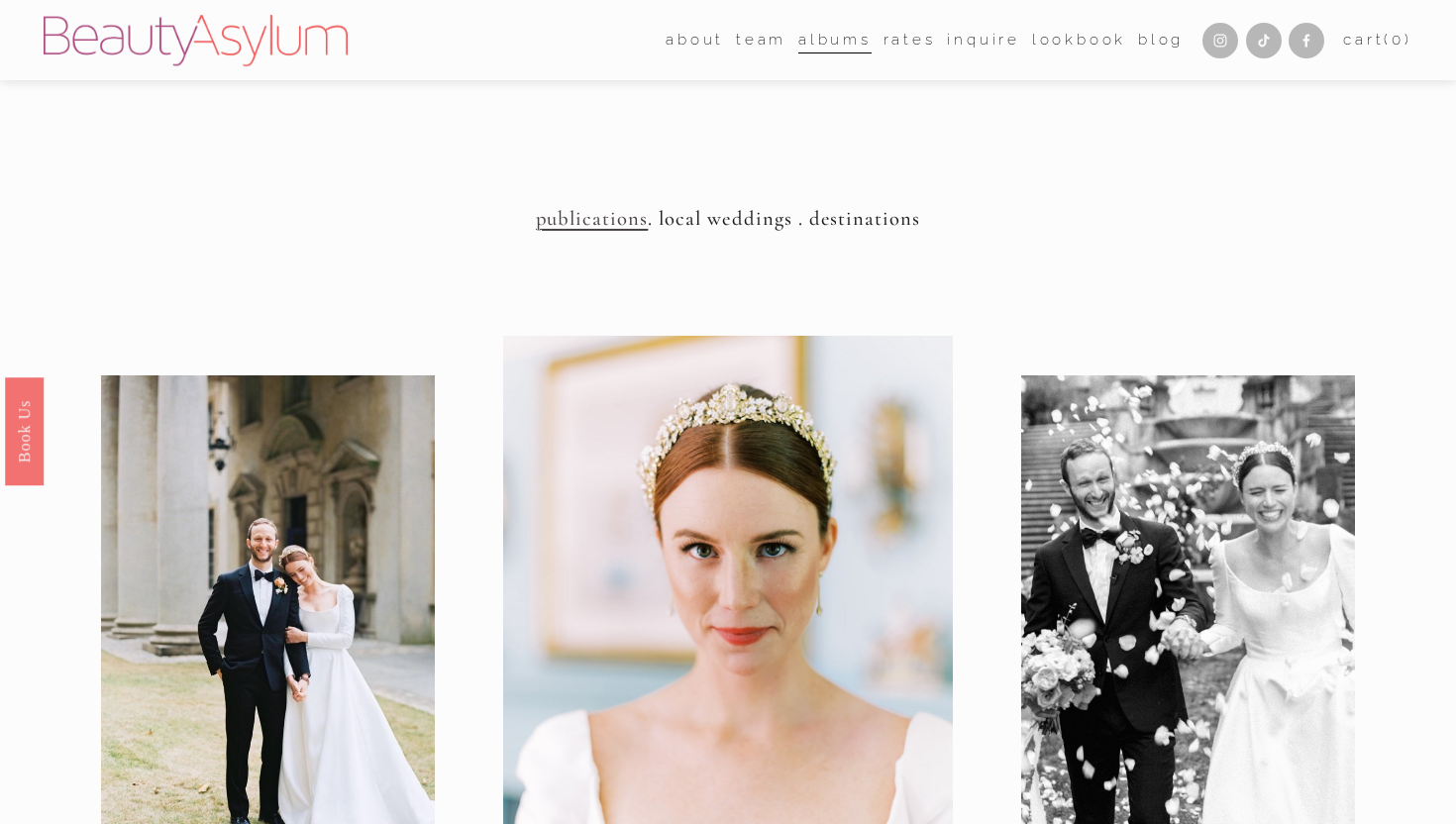 click on "Rates" at bounding box center (909, 40) 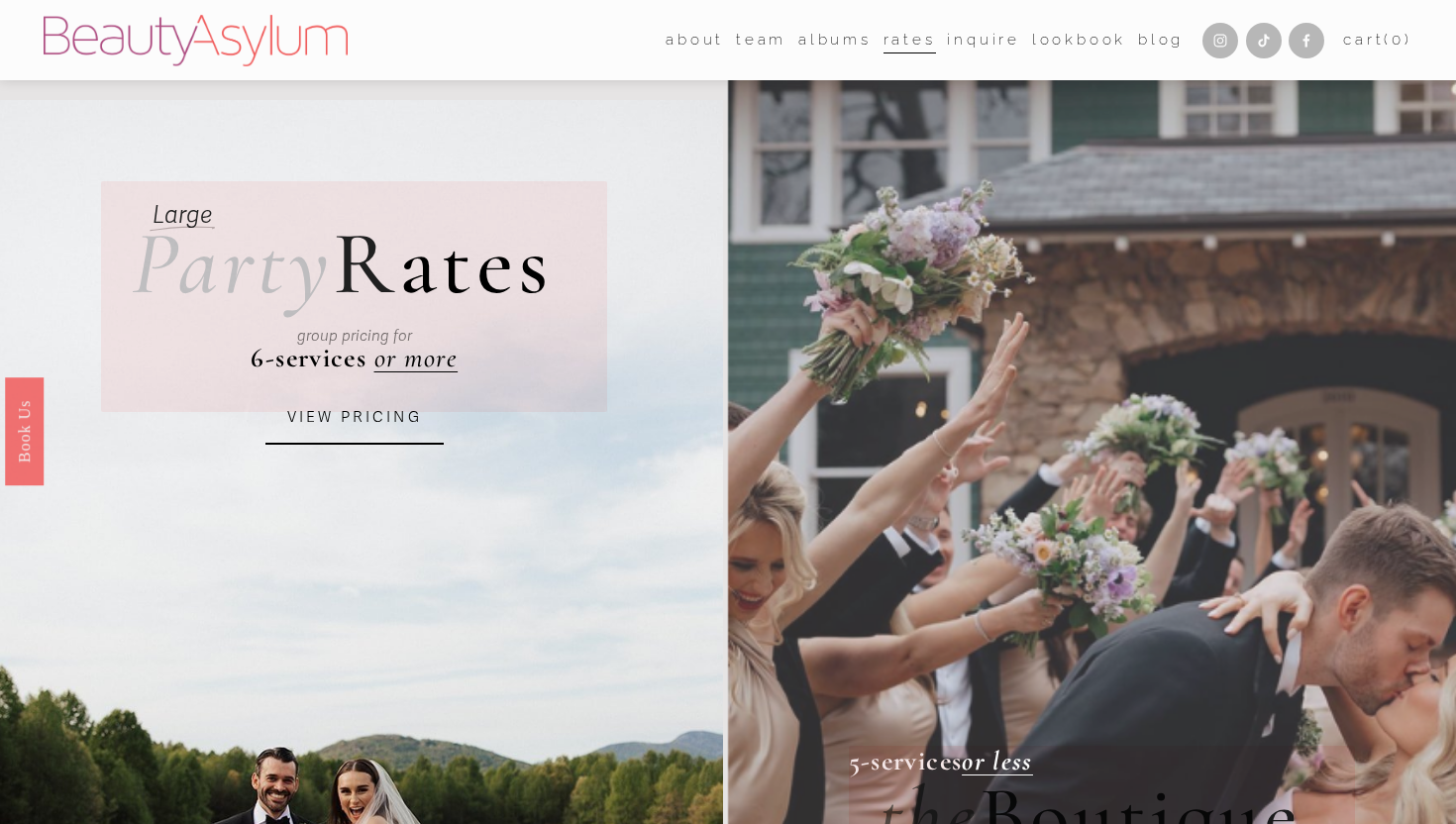 scroll, scrollTop: 0, scrollLeft: 0, axis: both 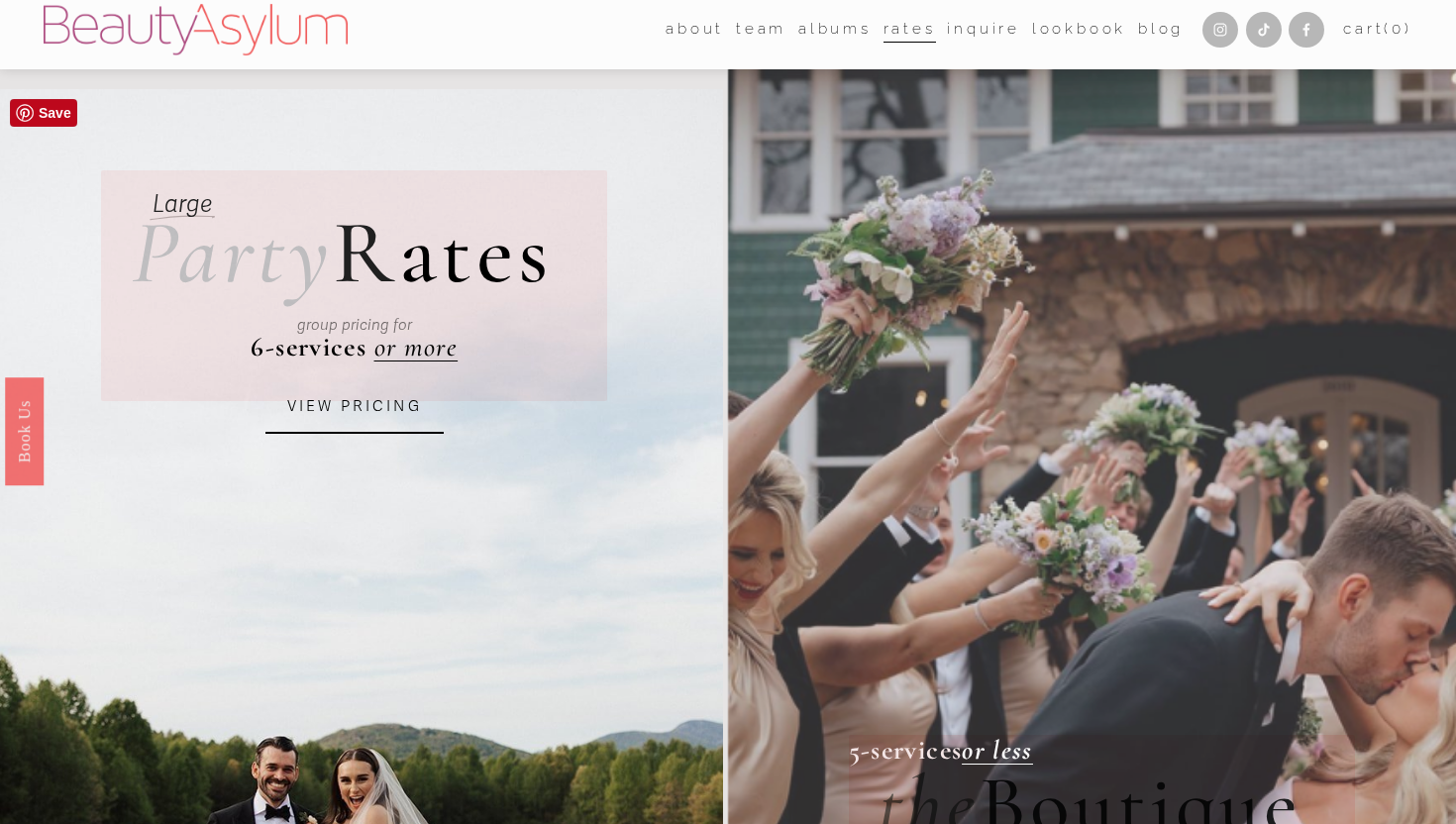 click on "VIEW PRICING" at bounding box center (355, 407) 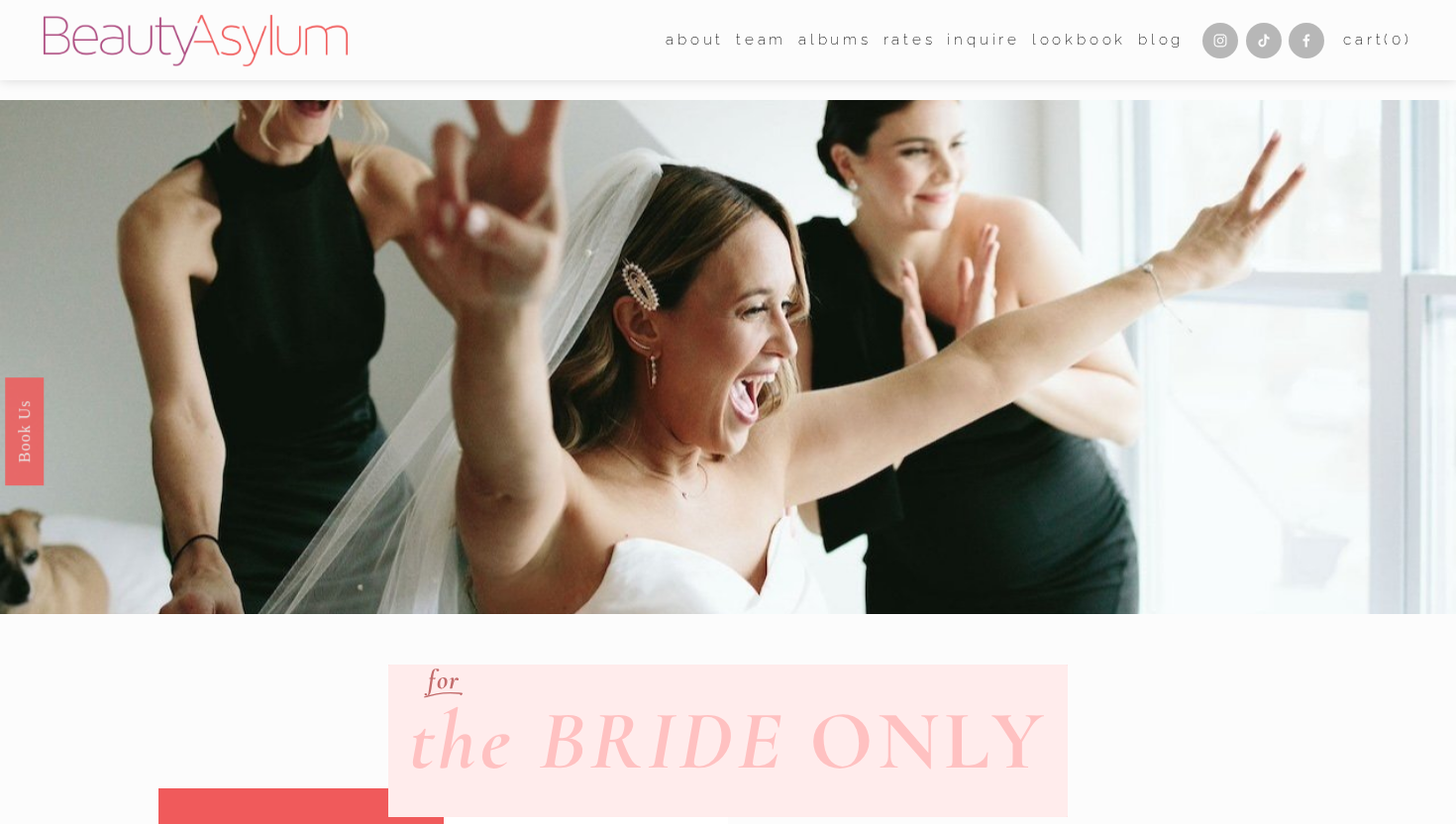 scroll, scrollTop: 0, scrollLeft: 0, axis: both 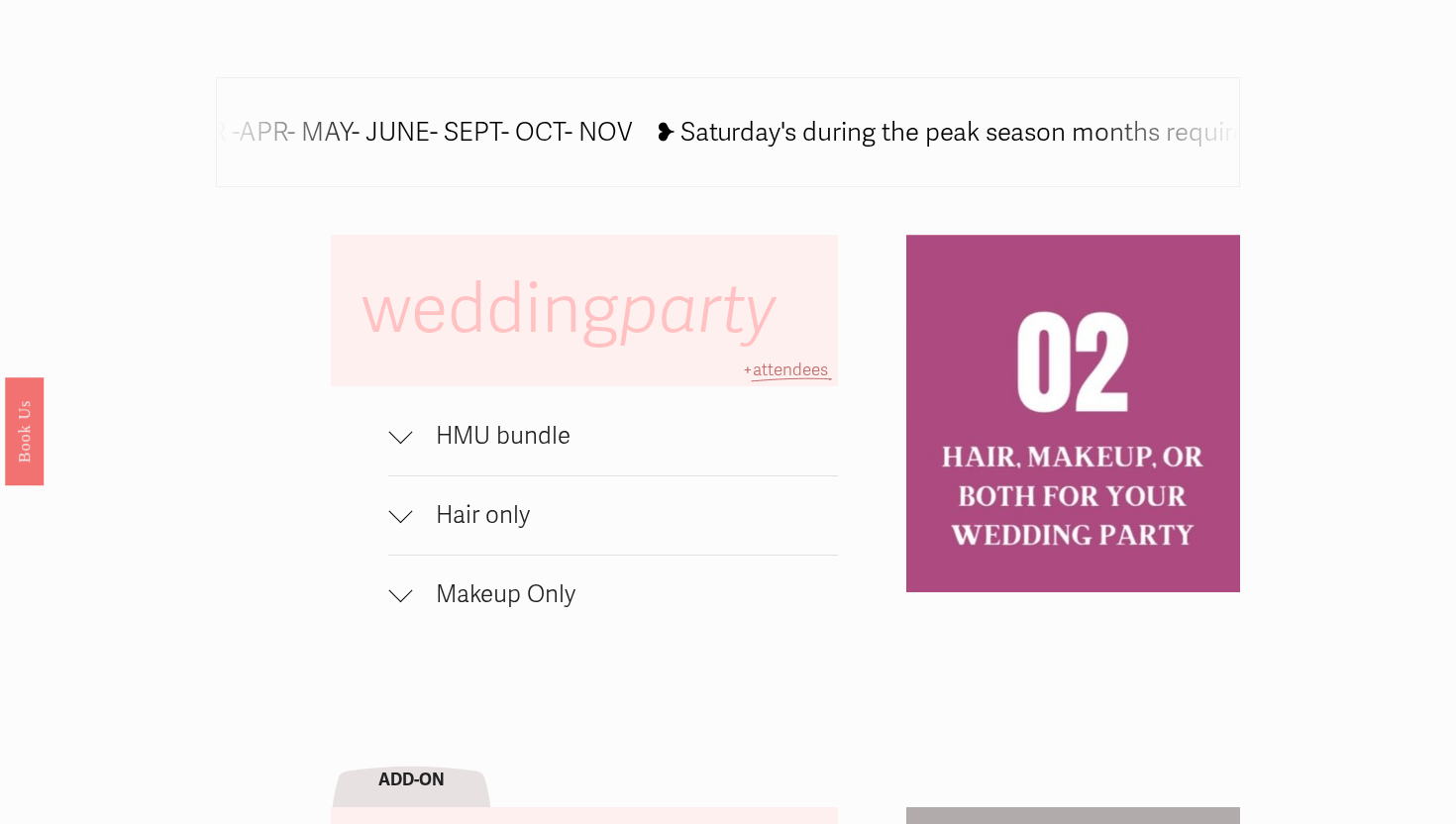 click on "Hair only" at bounding box center [612, 515] 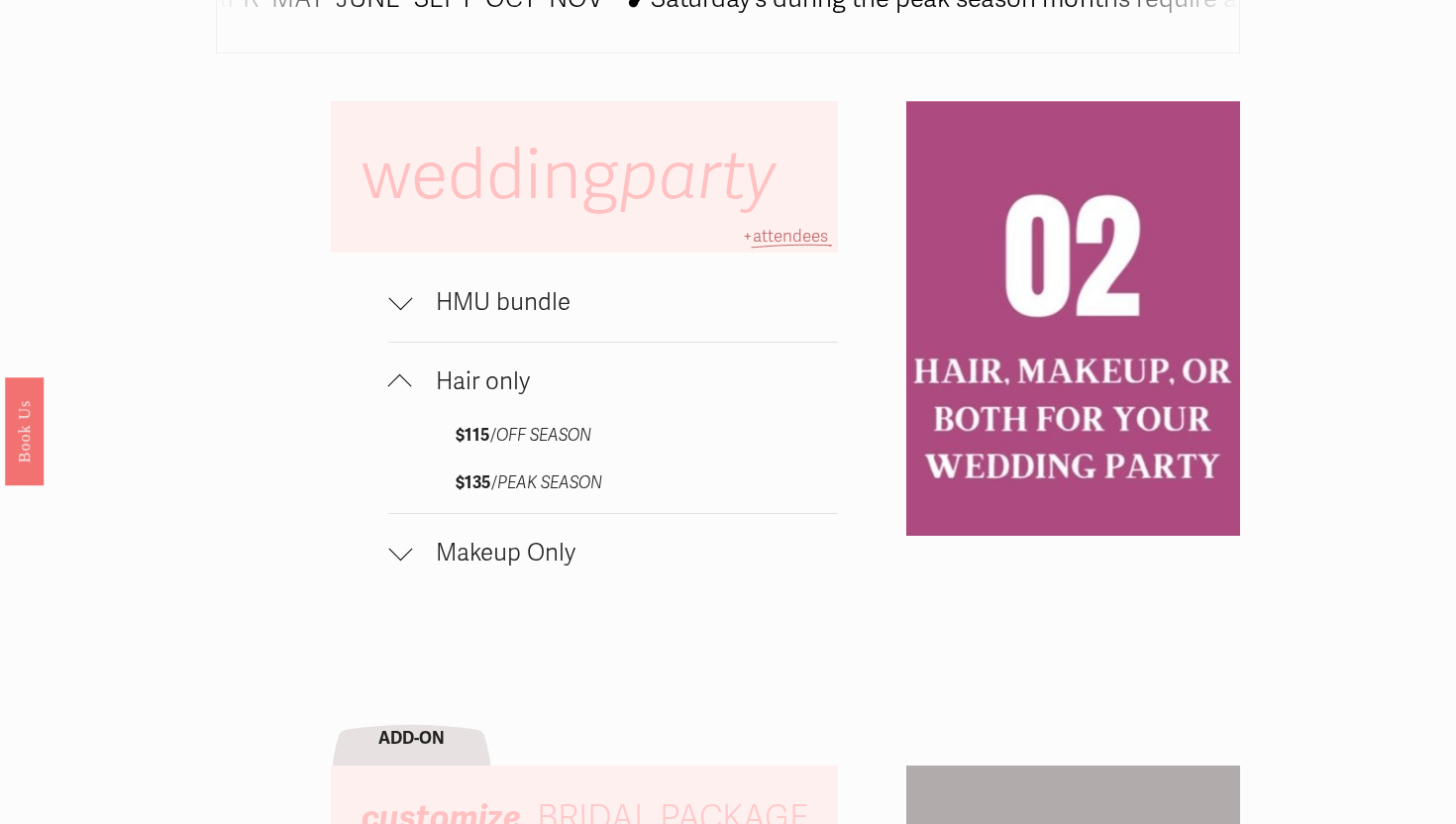 scroll, scrollTop: 1294, scrollLeft: 0, axis: vertical 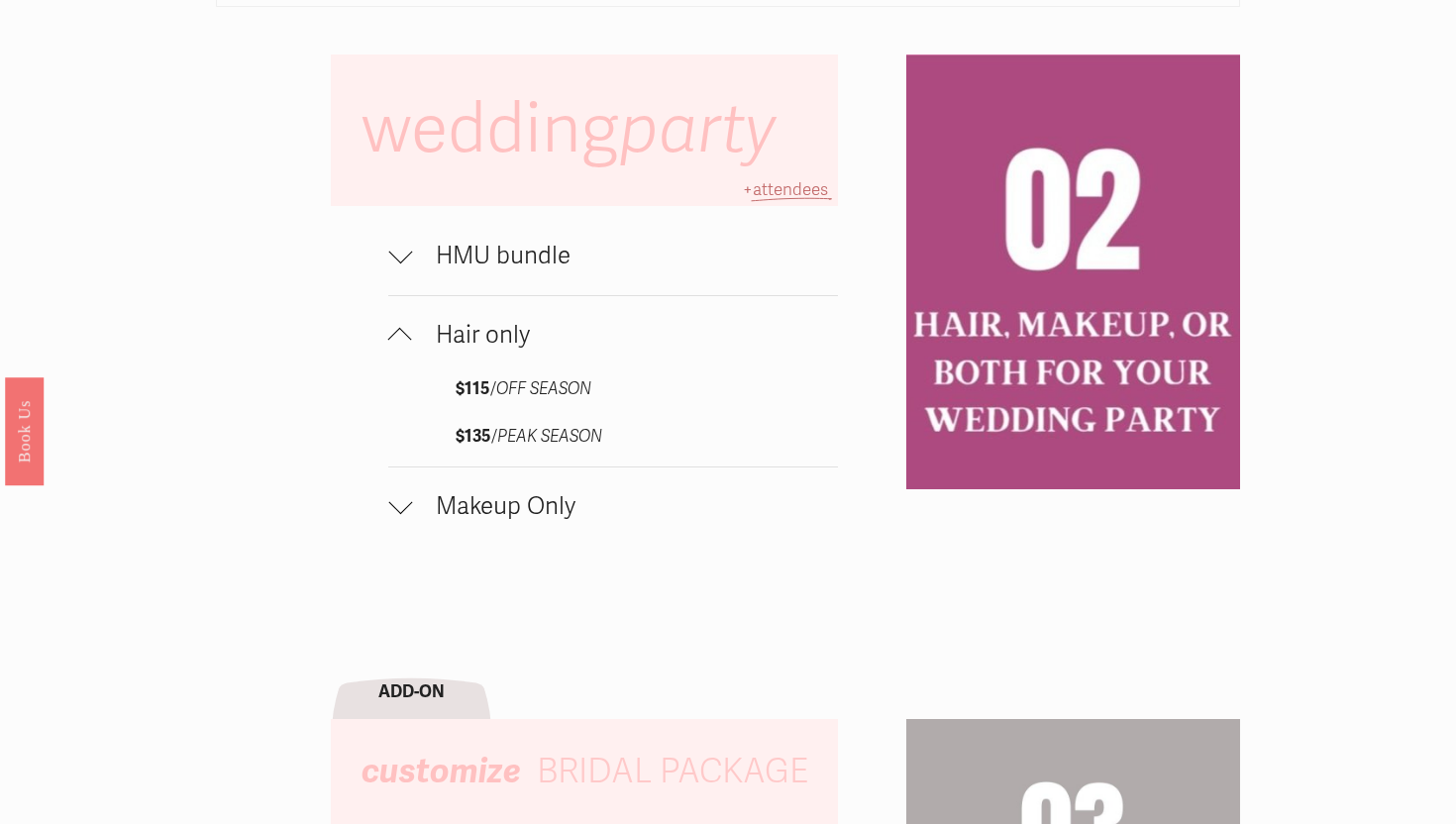 click on "HMU  bundle" at bounding box center (624, 256) 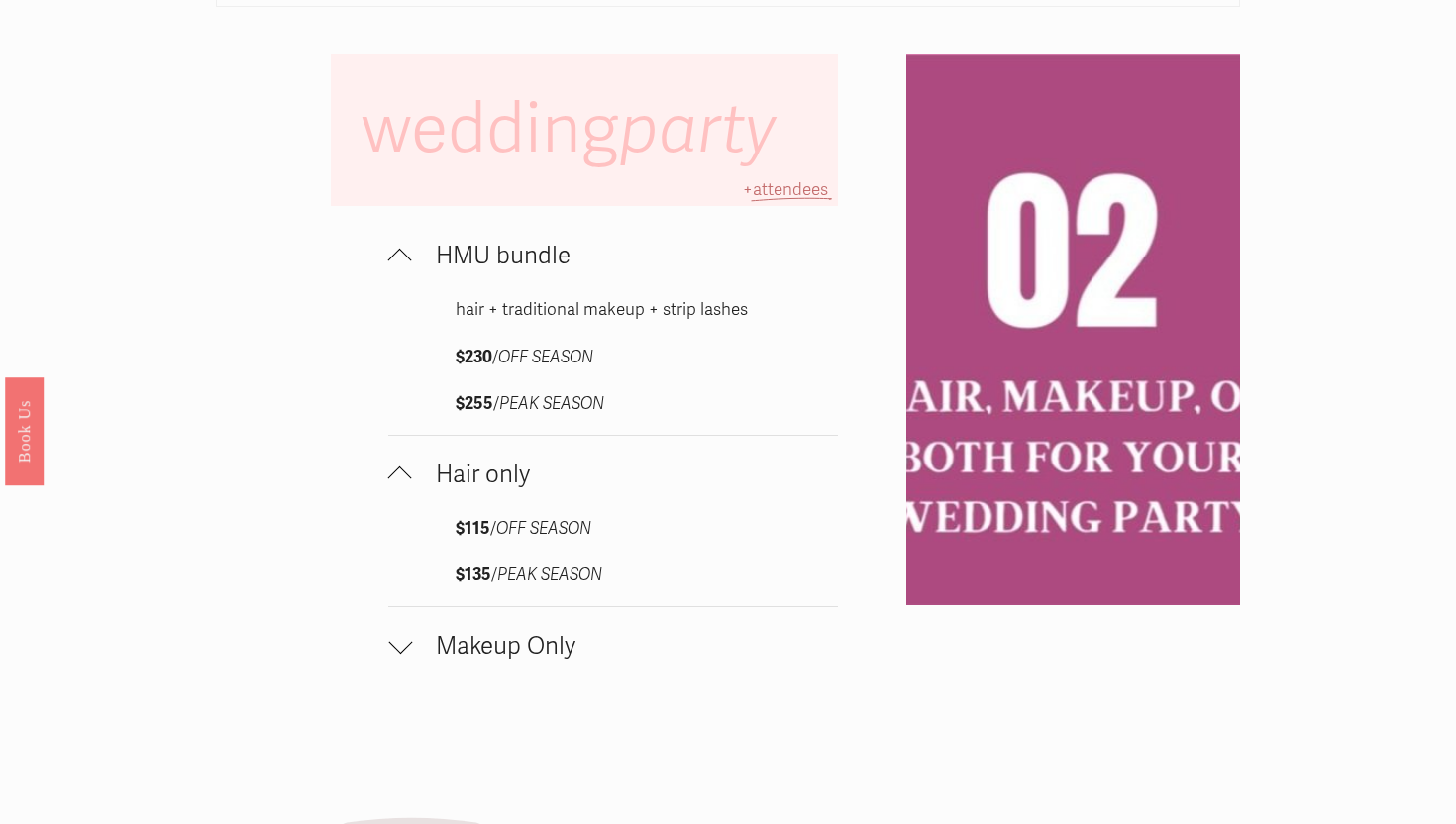click on "Makeup Only" at bounding box center (612, 646) 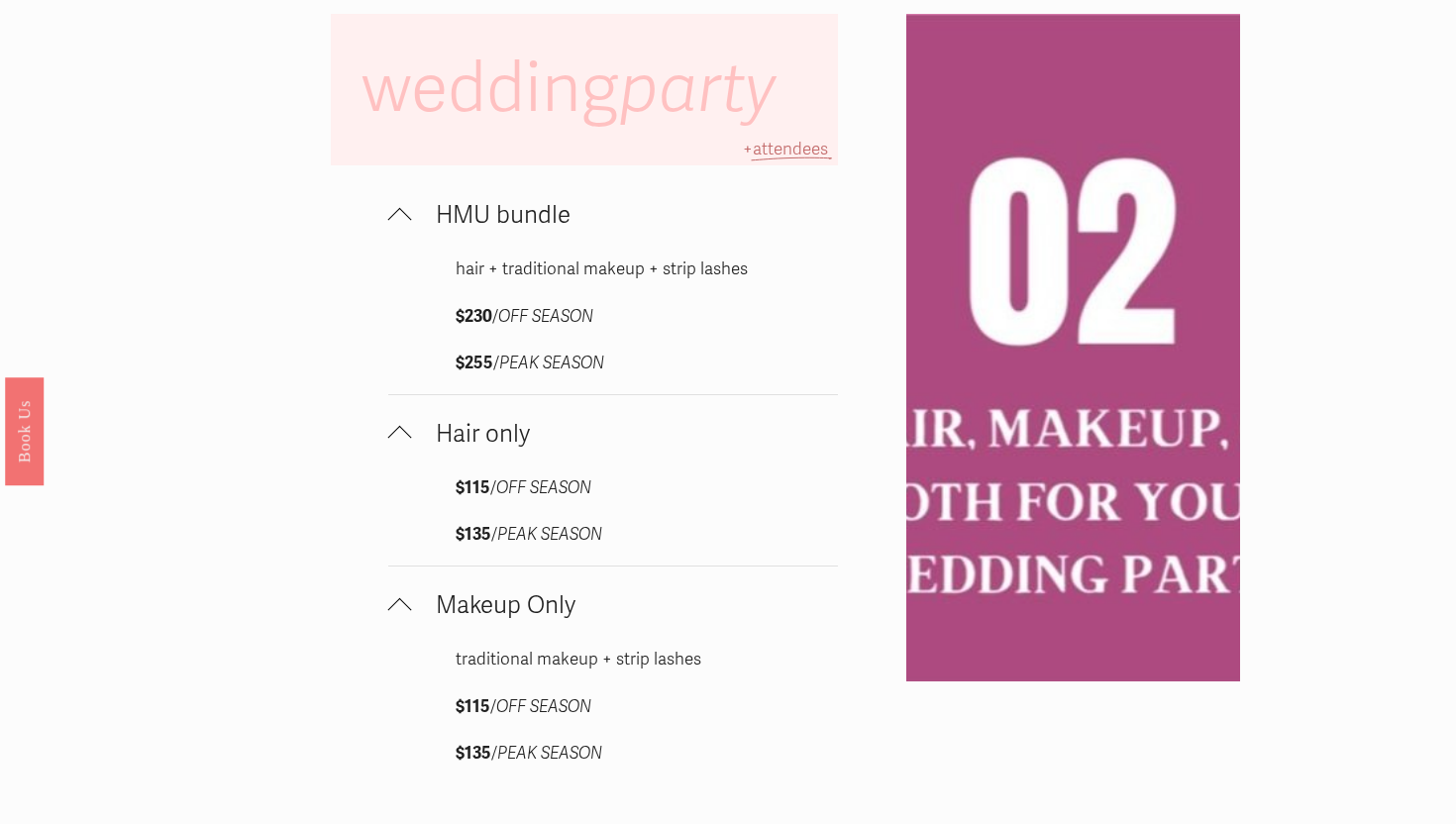 scroll, scrollTop: 1369, scrollLeft: 0, axis: vertical 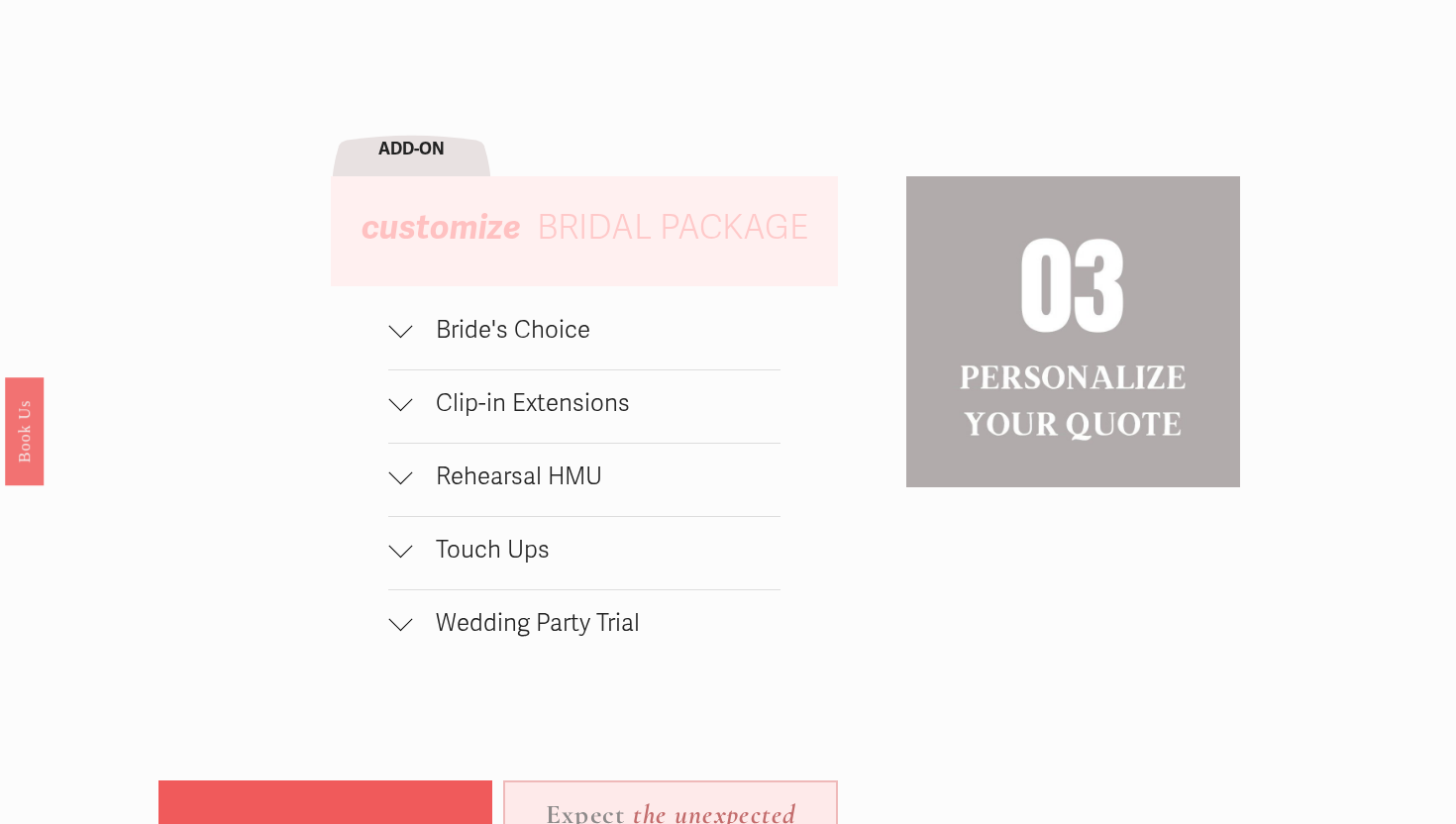 click on "Bride's Choice" at bounding box center (583, 333) 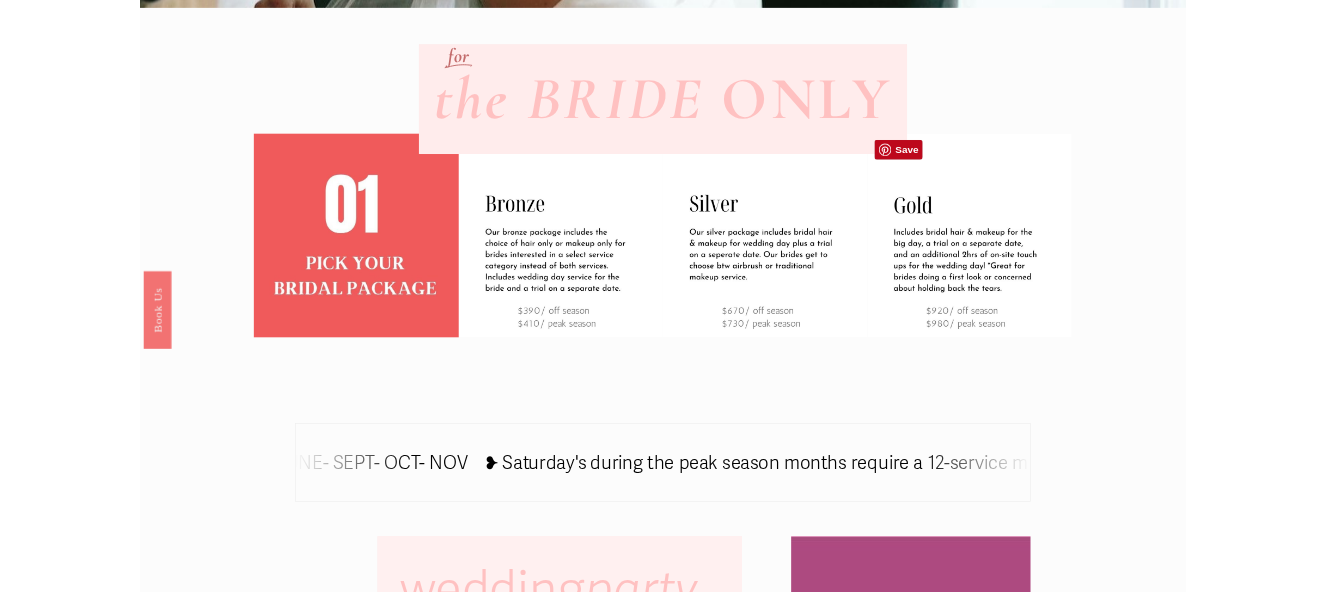 scroll, scrollTop: 0, scrollLeft: 0, axis: both 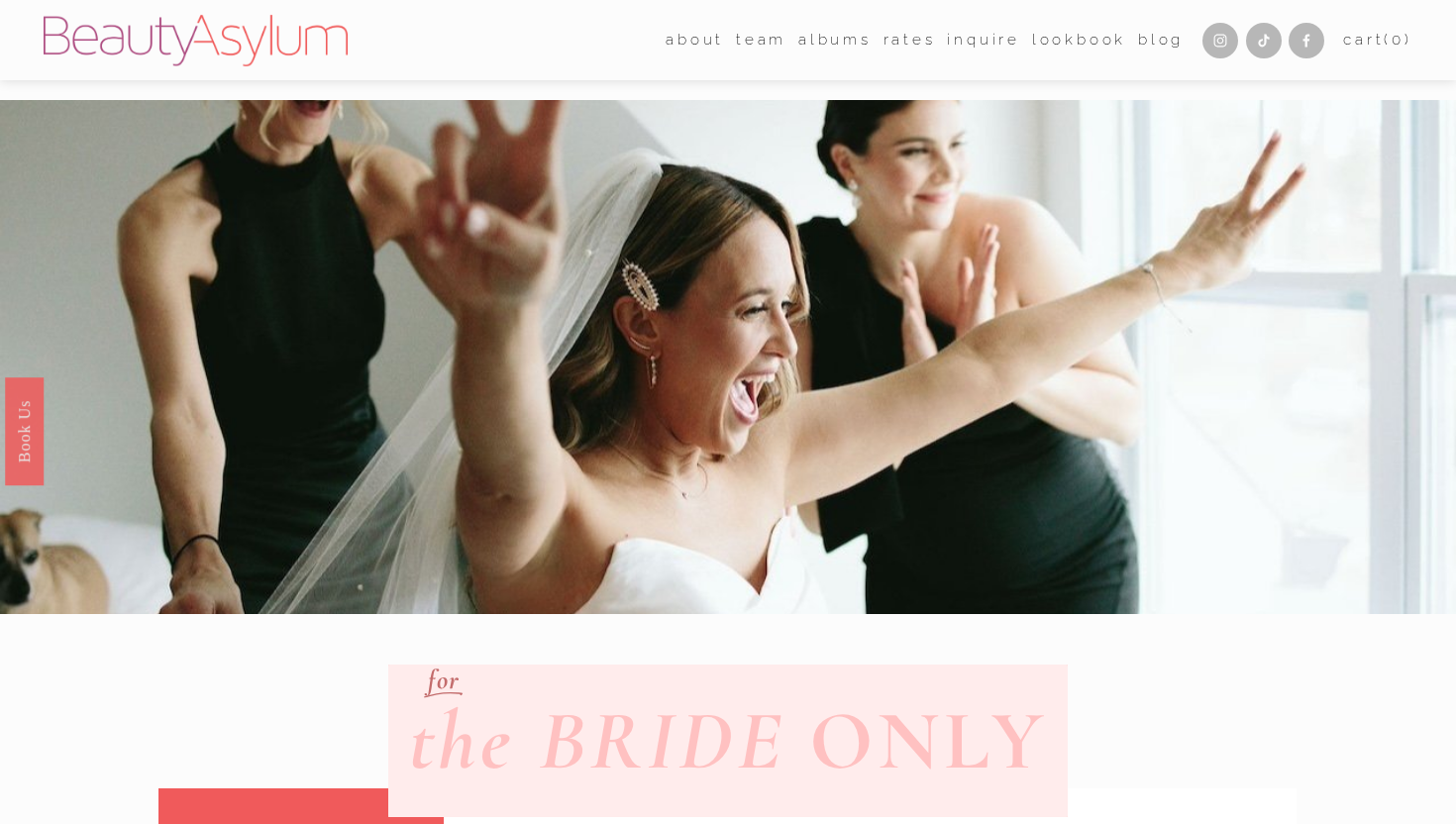 click on "team" at bounding box center [761, 40] 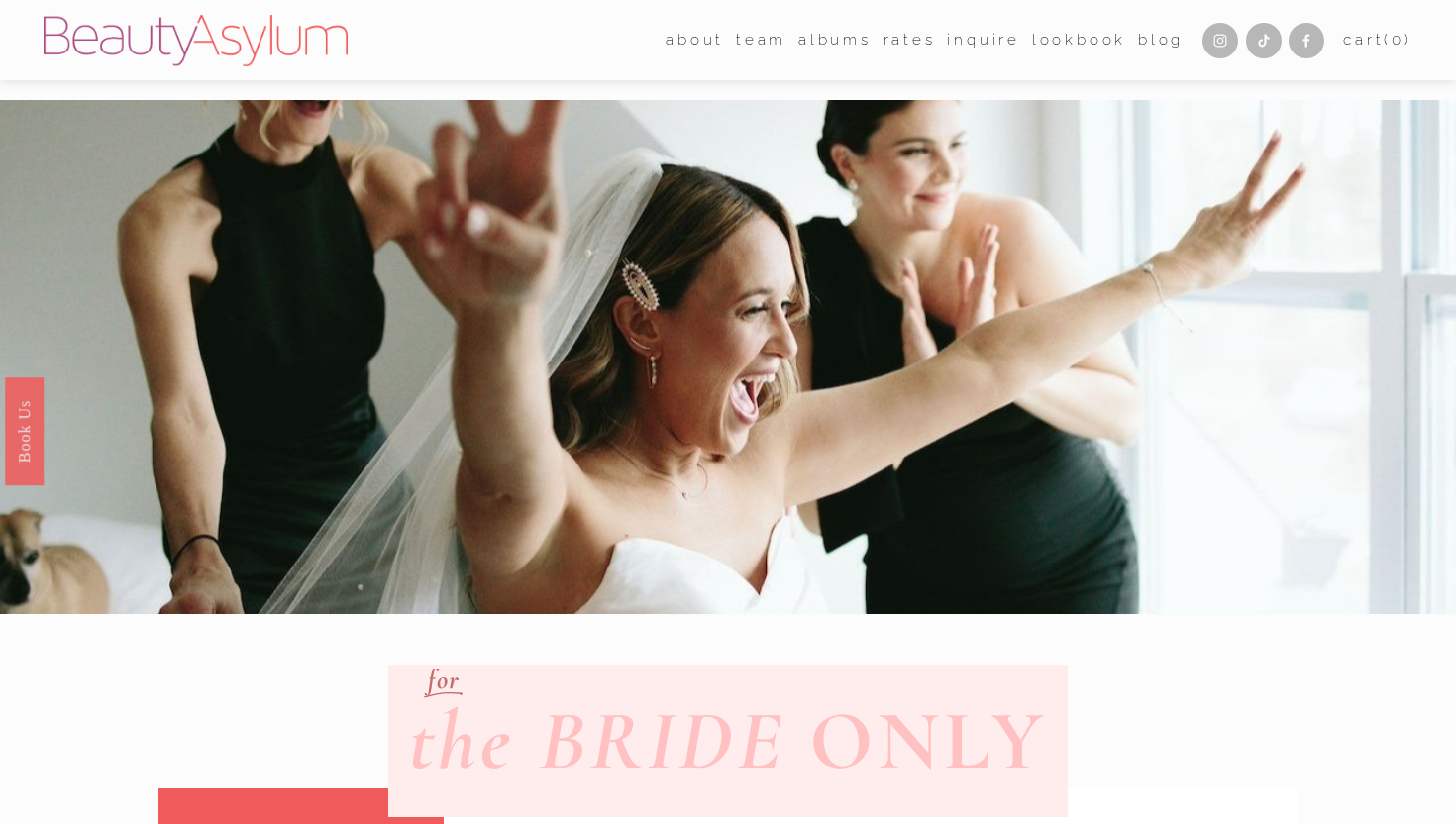 click on "Charlotte" at bounding box center (0, 0) 